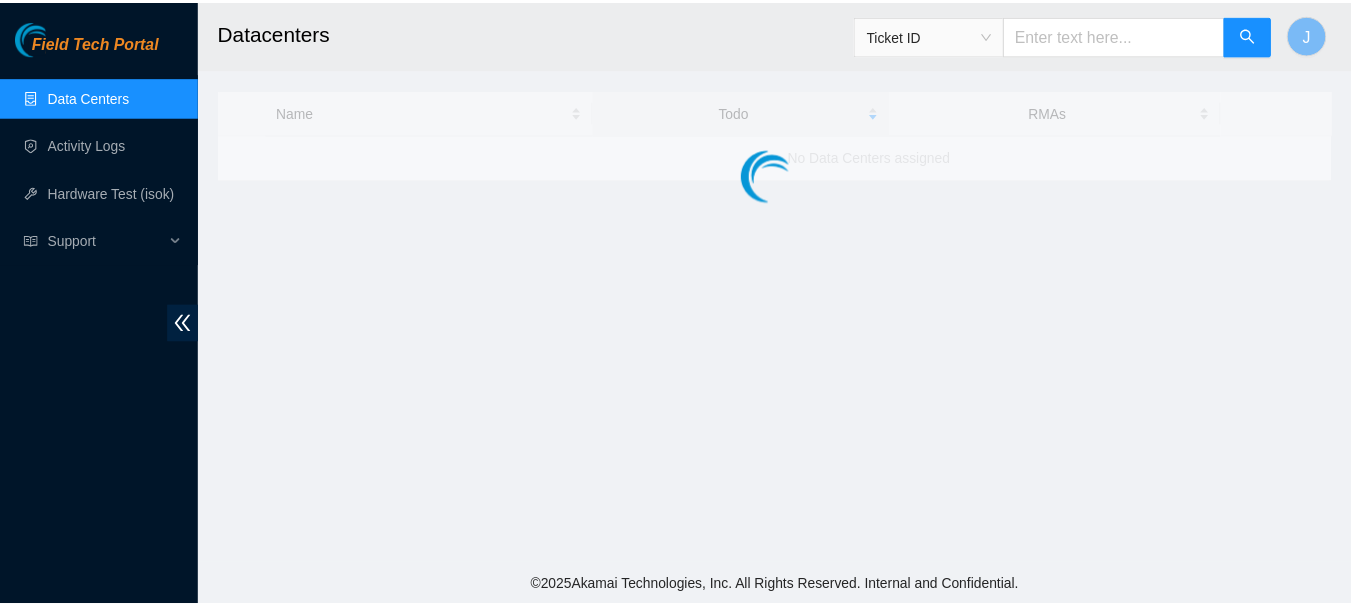 scroll, scrollTop: 0, scrollLeft: 0, axis: both 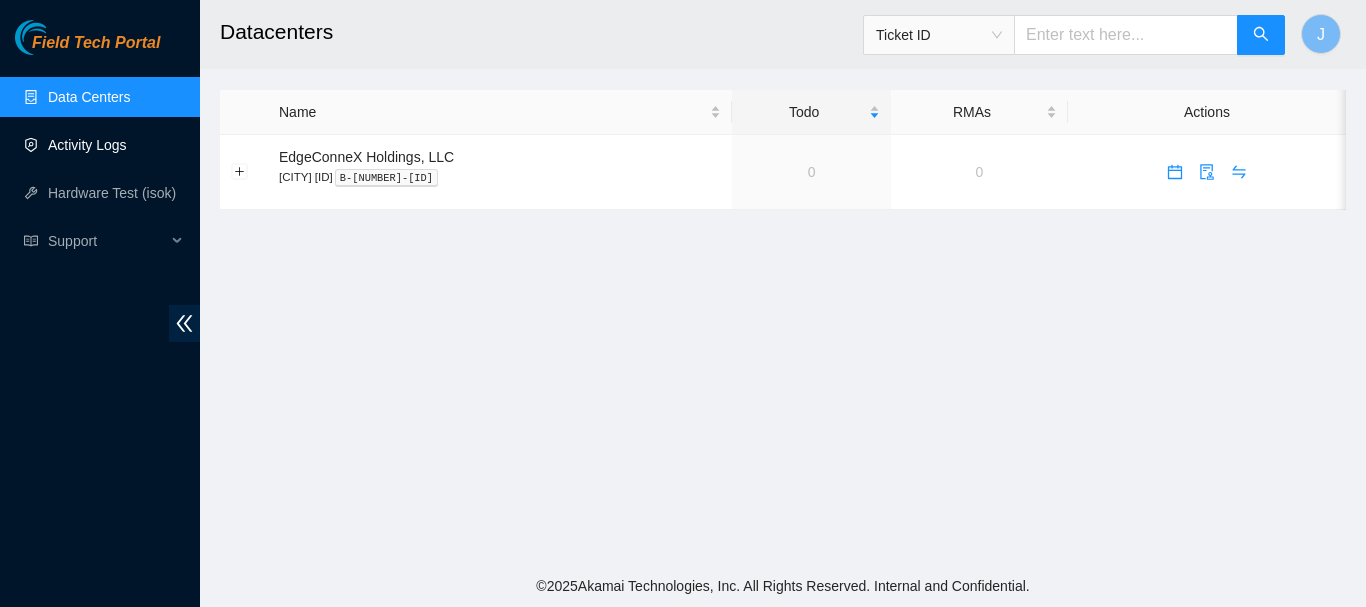 click on "Activity Logs" at bounding box center (87, 145) 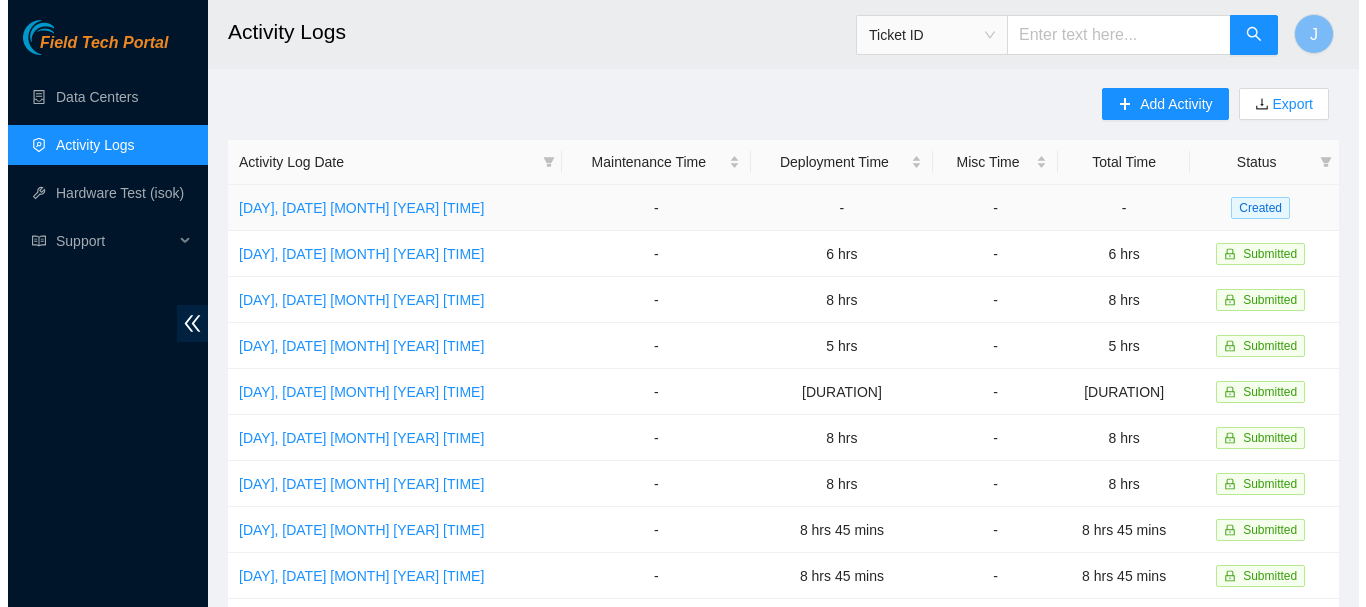 scroll, scrollTop: 0, scrollLeft: 0, axis: both 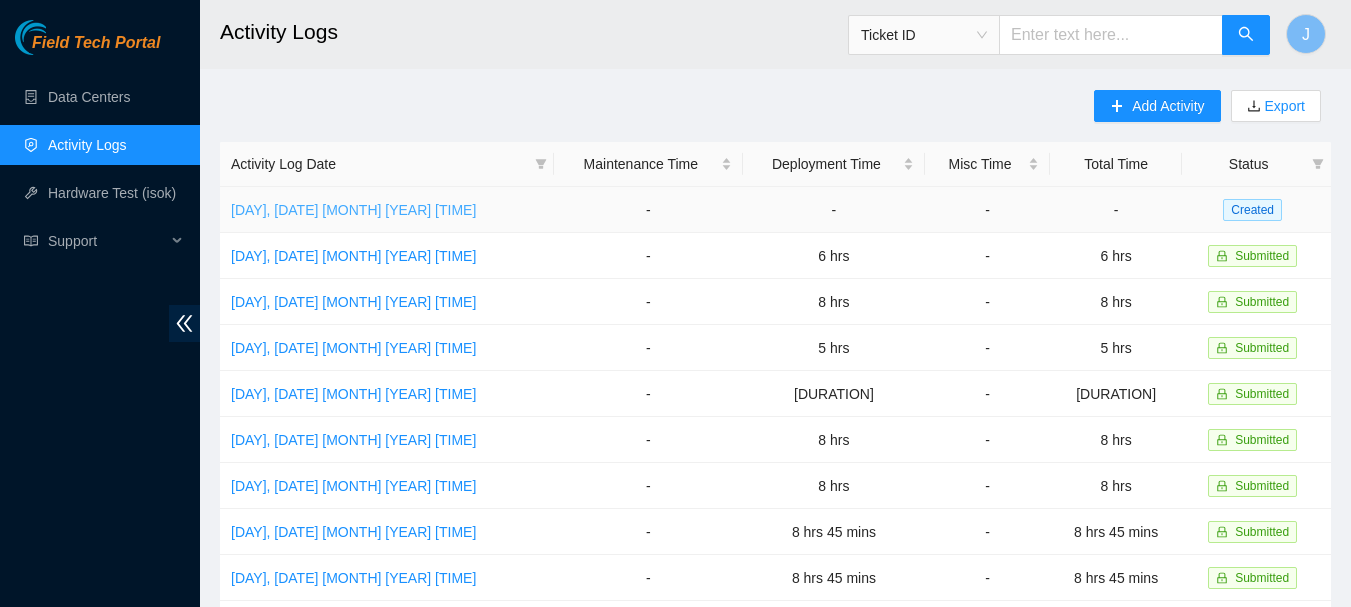 click on "[DAY], [DATE] [MONTH] [YEAR] [TIME]" at bounding box center (353, 210) 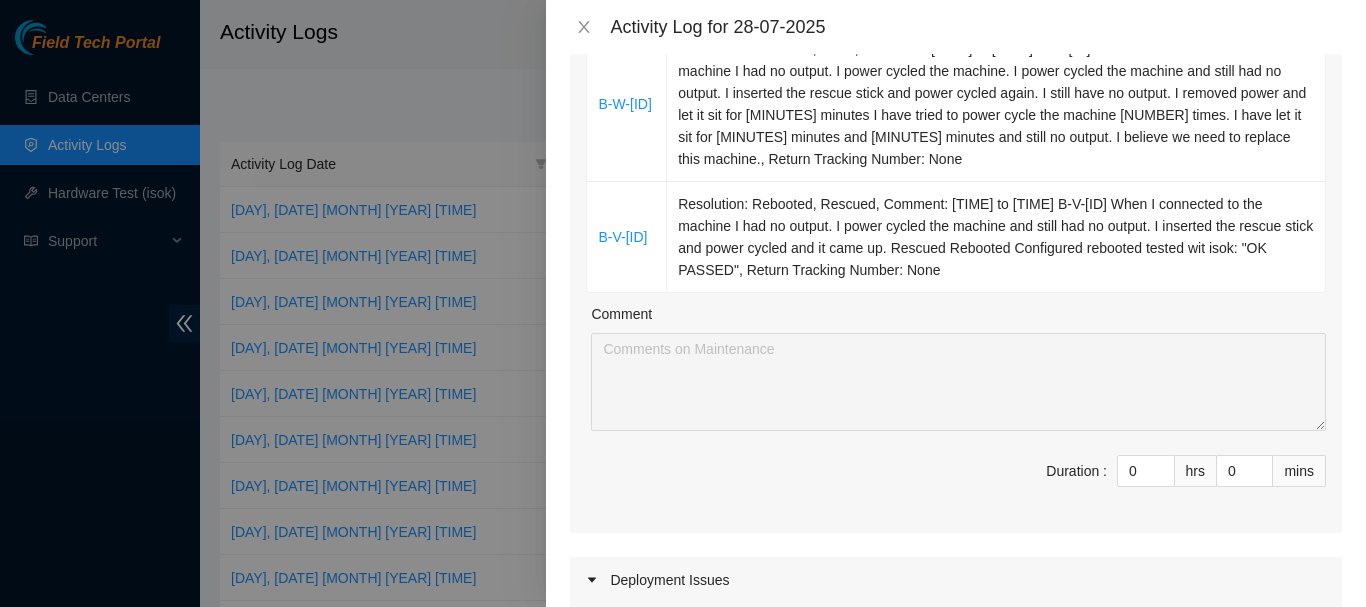 scroll, scrollTop: 320, scrollLeft: 0, axis: vertical 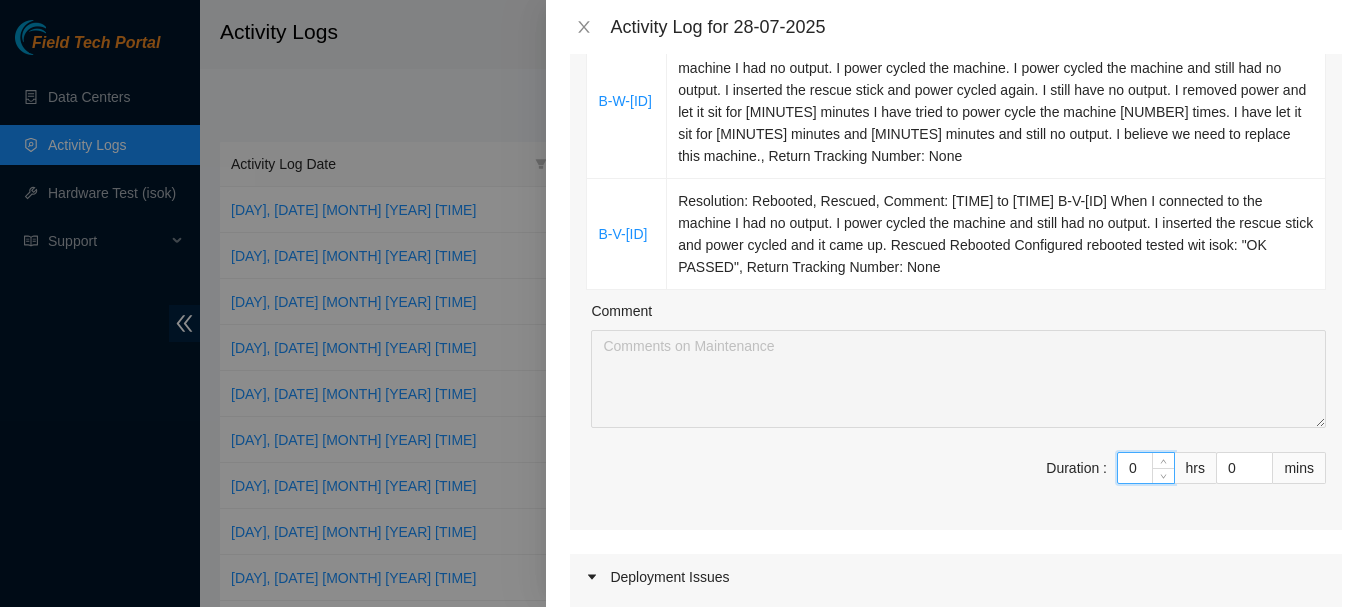 drag, startPoint x: 1124, startPoint y: 465, endPoint x: 1069, endPoint y: 474, distance: 55.7315 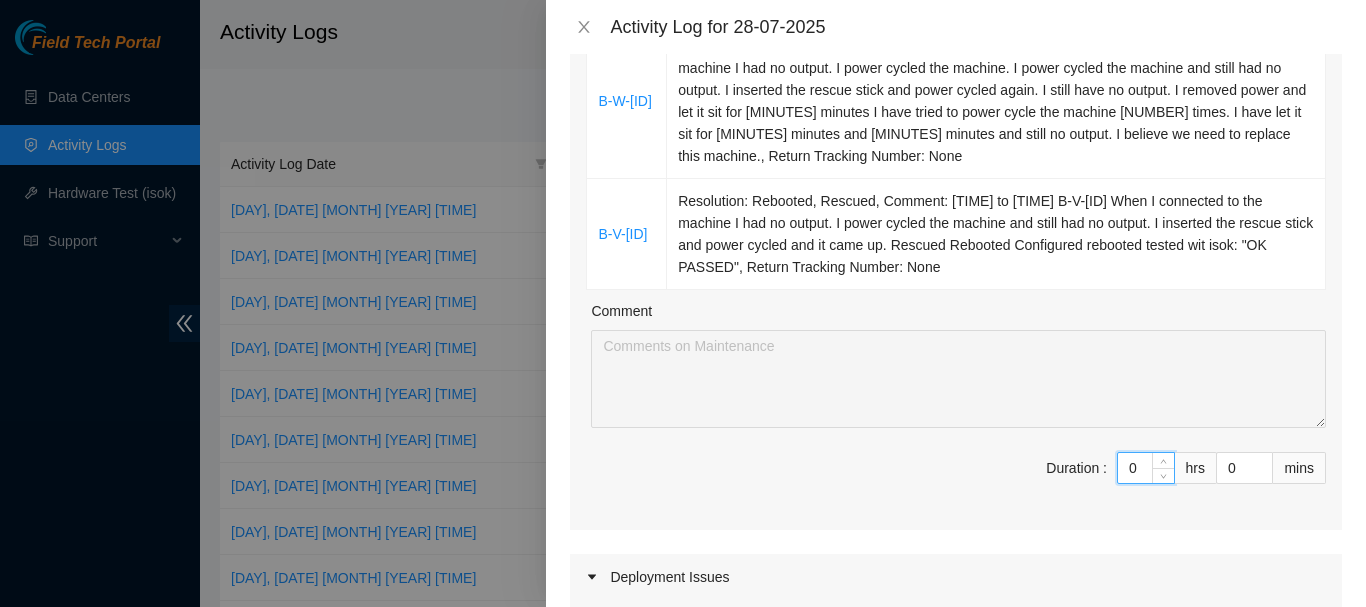click on "Duration : 0 hrs 0 mins" at bounding box center [956, 480] 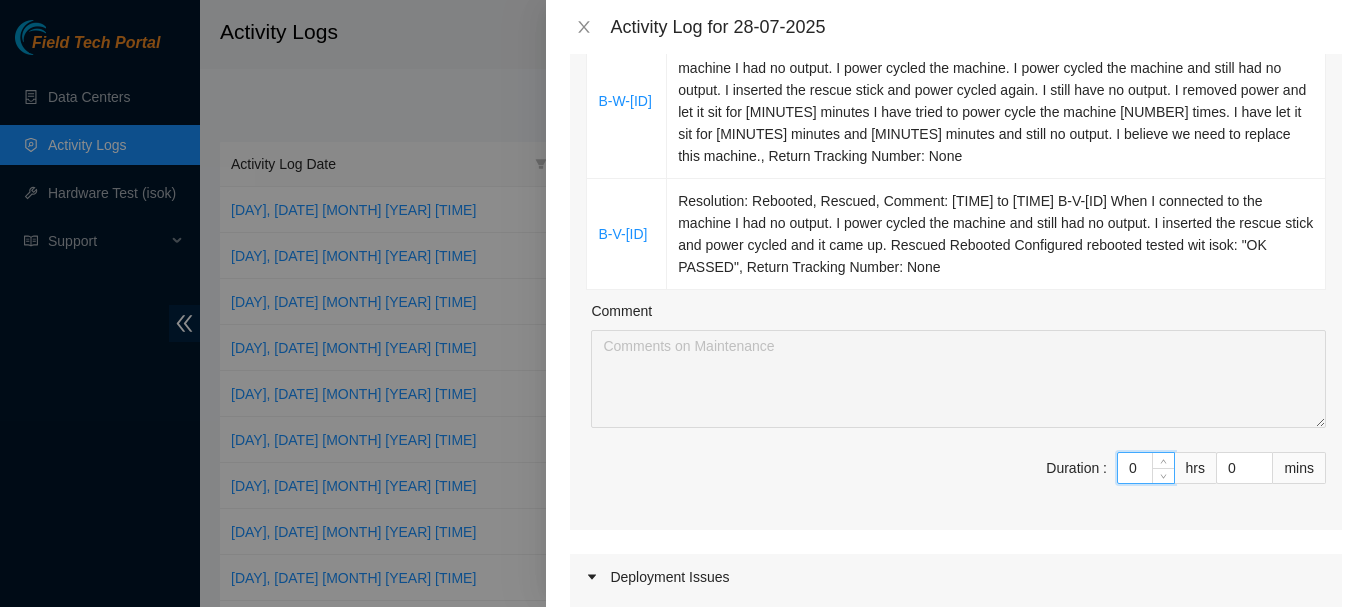 type on "2" 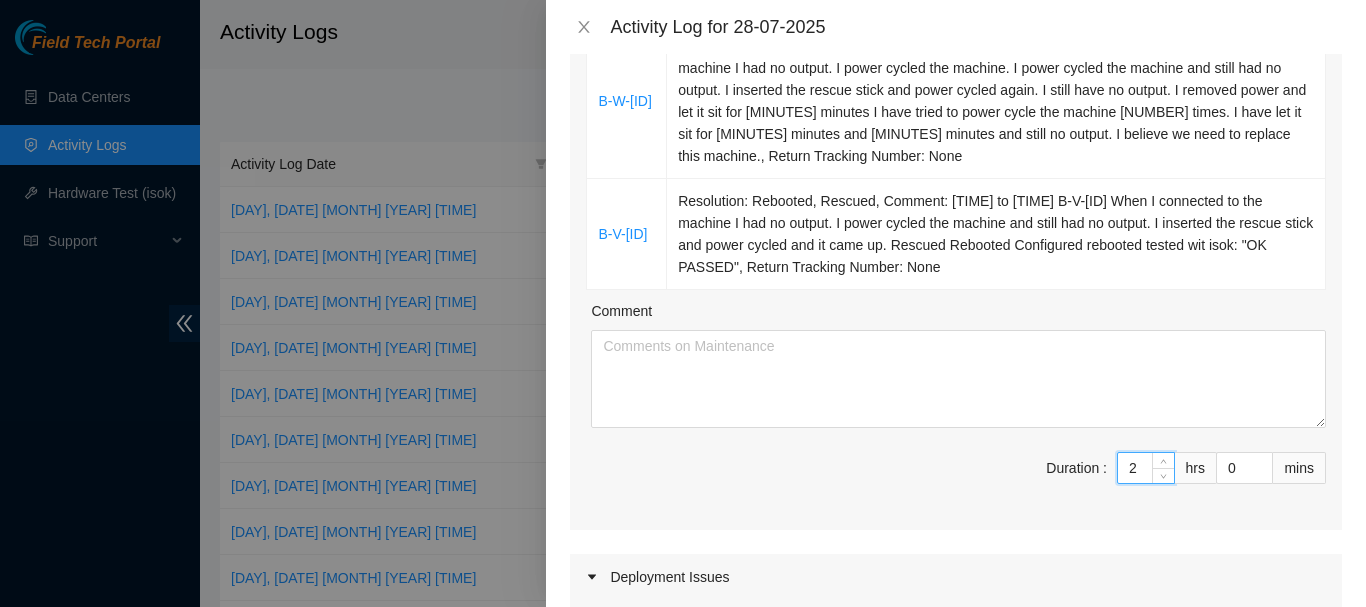 type on "2" 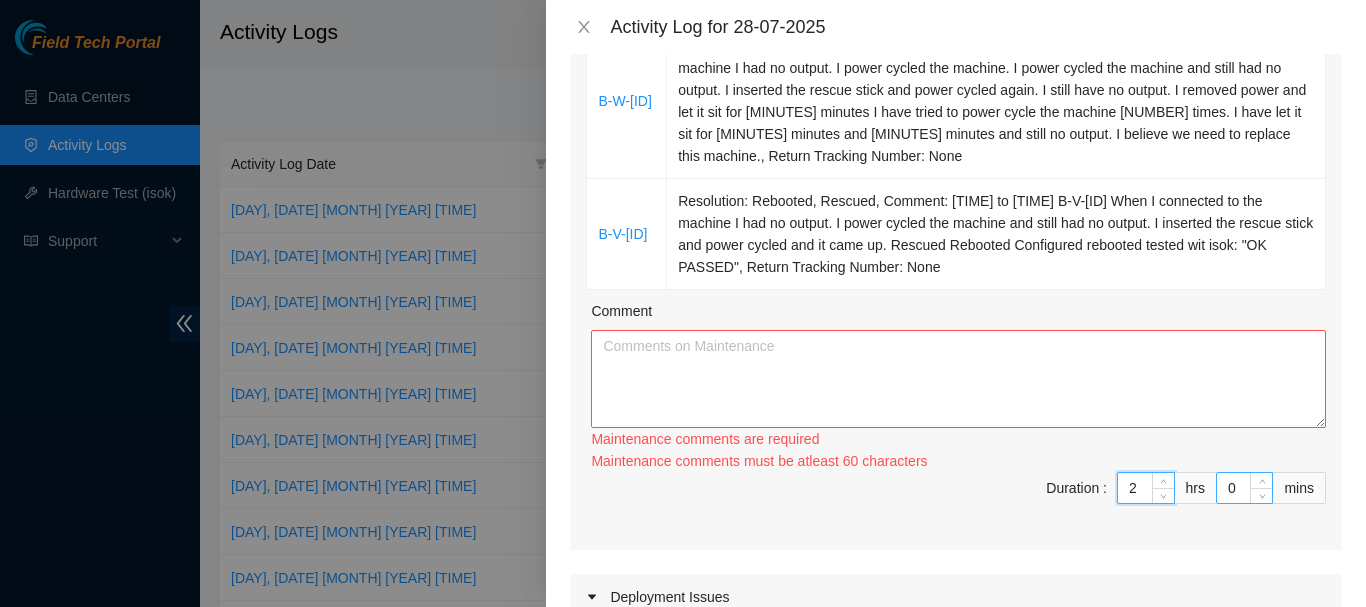 type on "2" 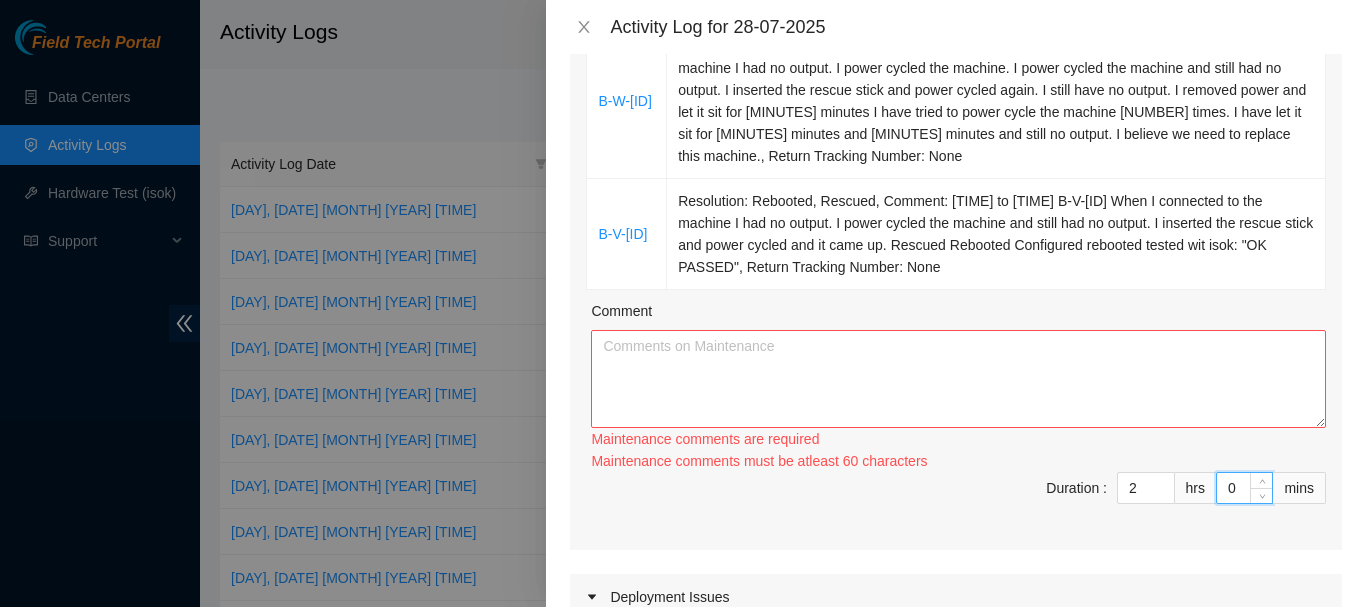 drag, startPoint x: 1224, startPoint y: 486, endPoint x: 1199, endPoint y: 486, distance: 25 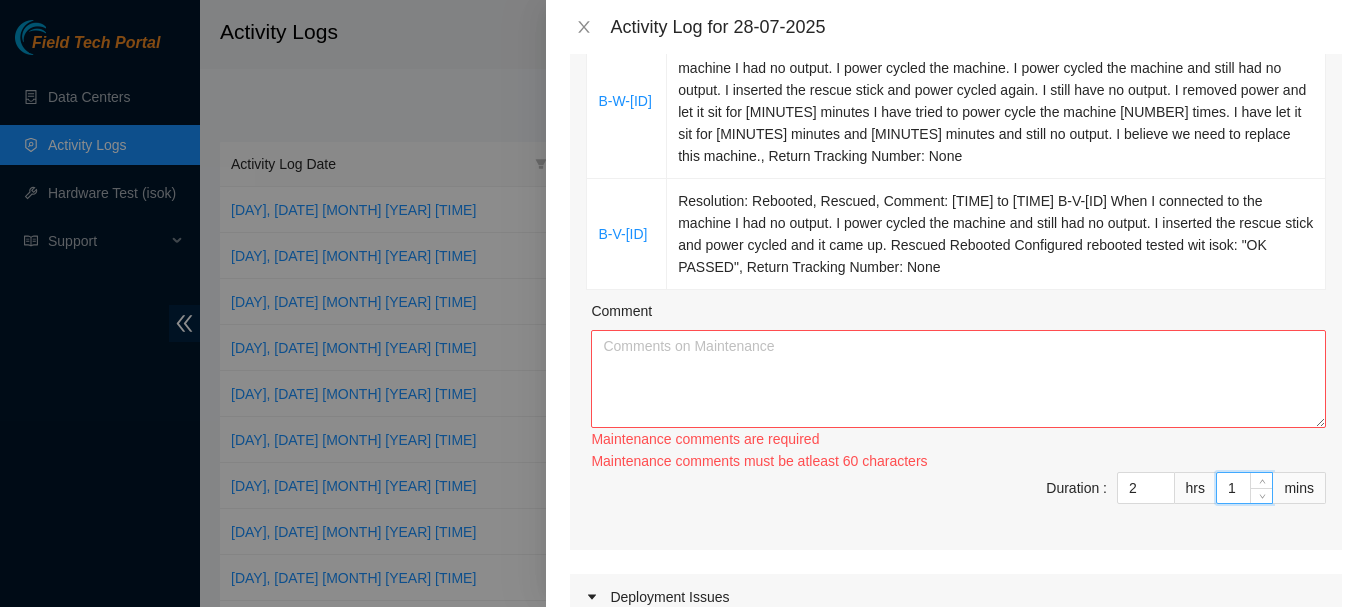 type on "1" 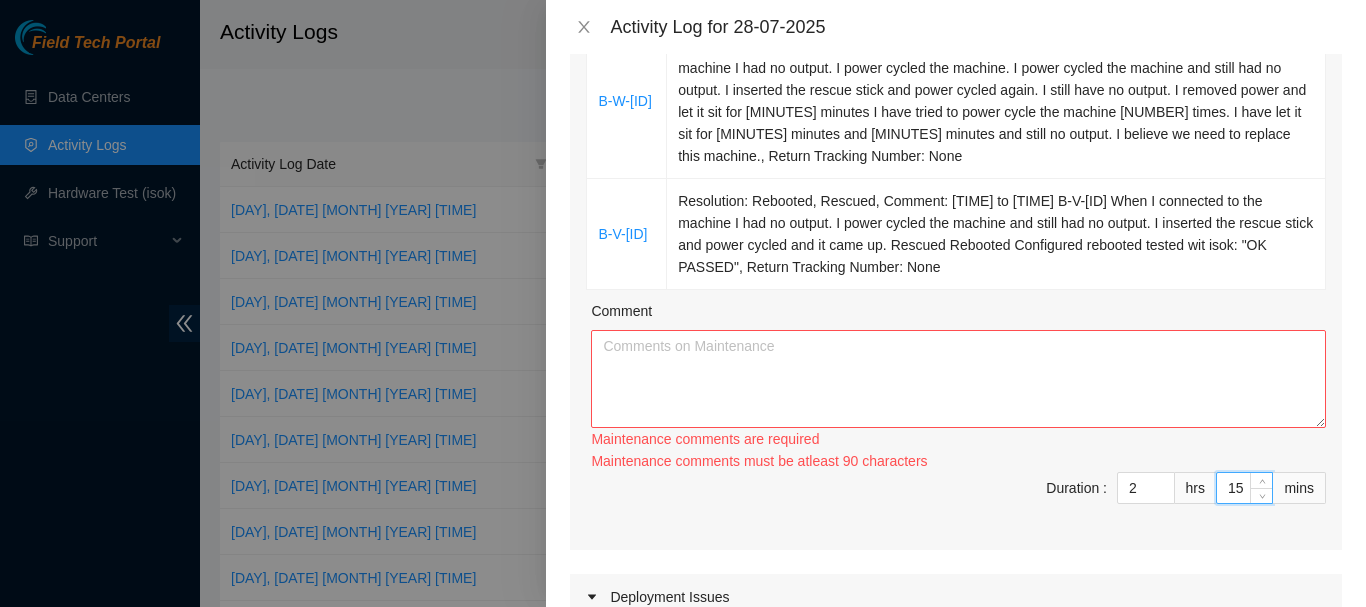 type on "15" 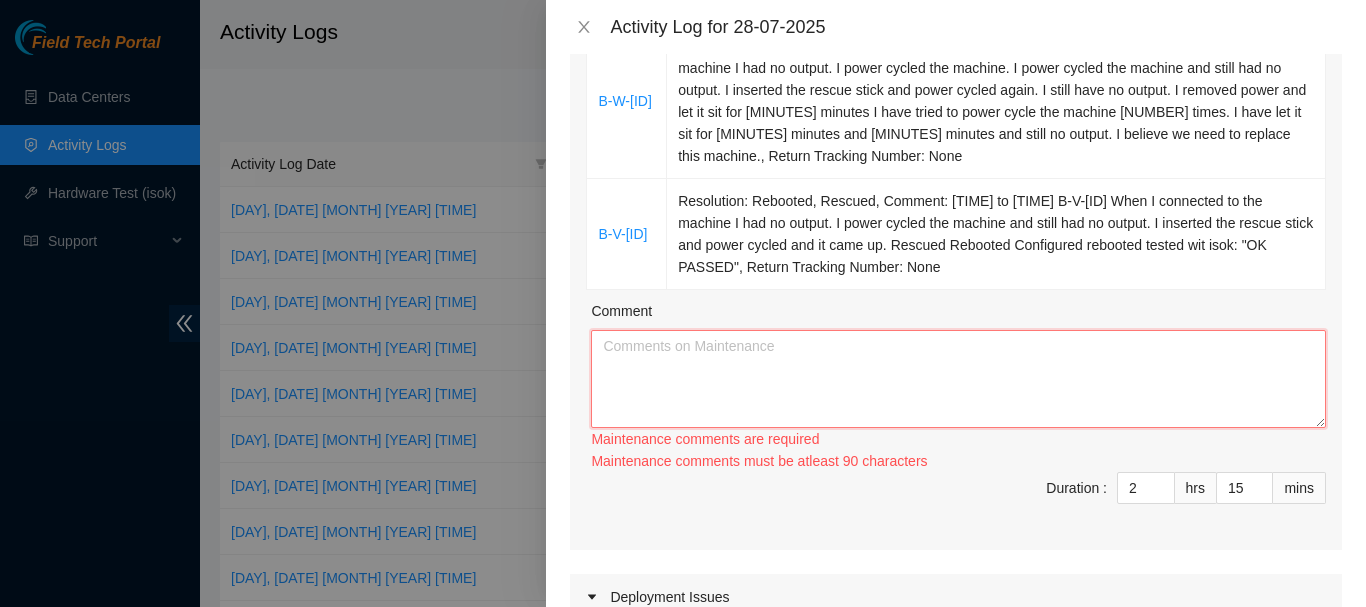 click on "Comment" at bounding box center [958, 379] 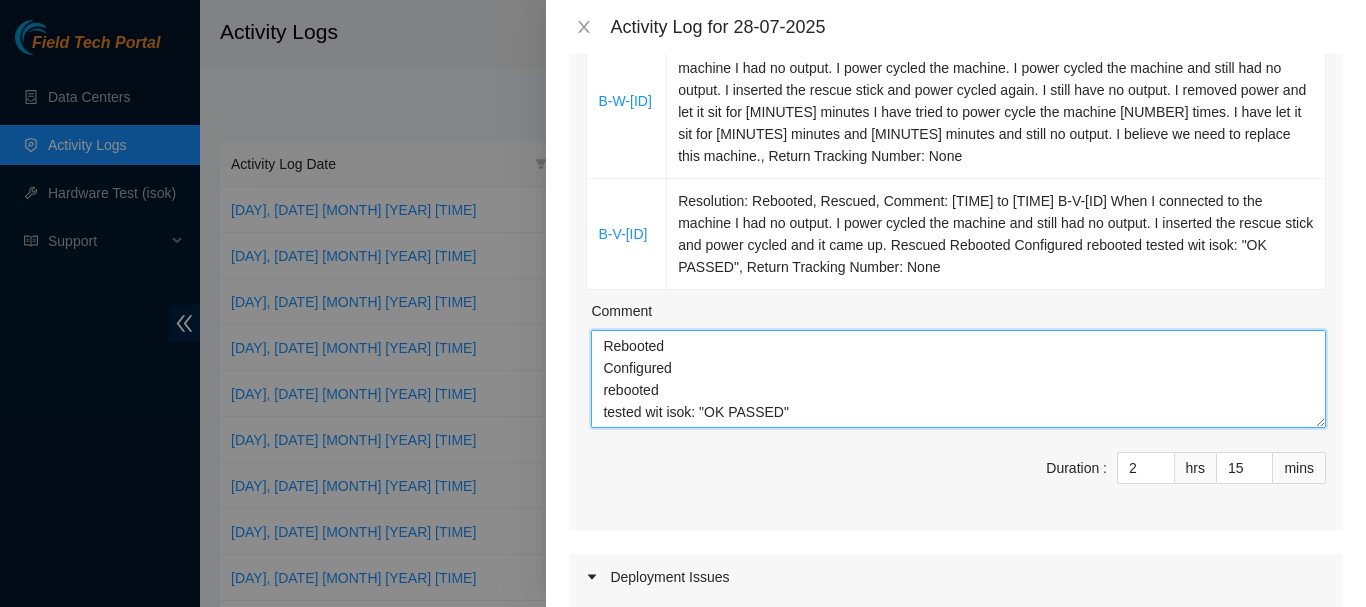 scroll, scrollTop: 550, scrollLeft: 0, axis: vertical 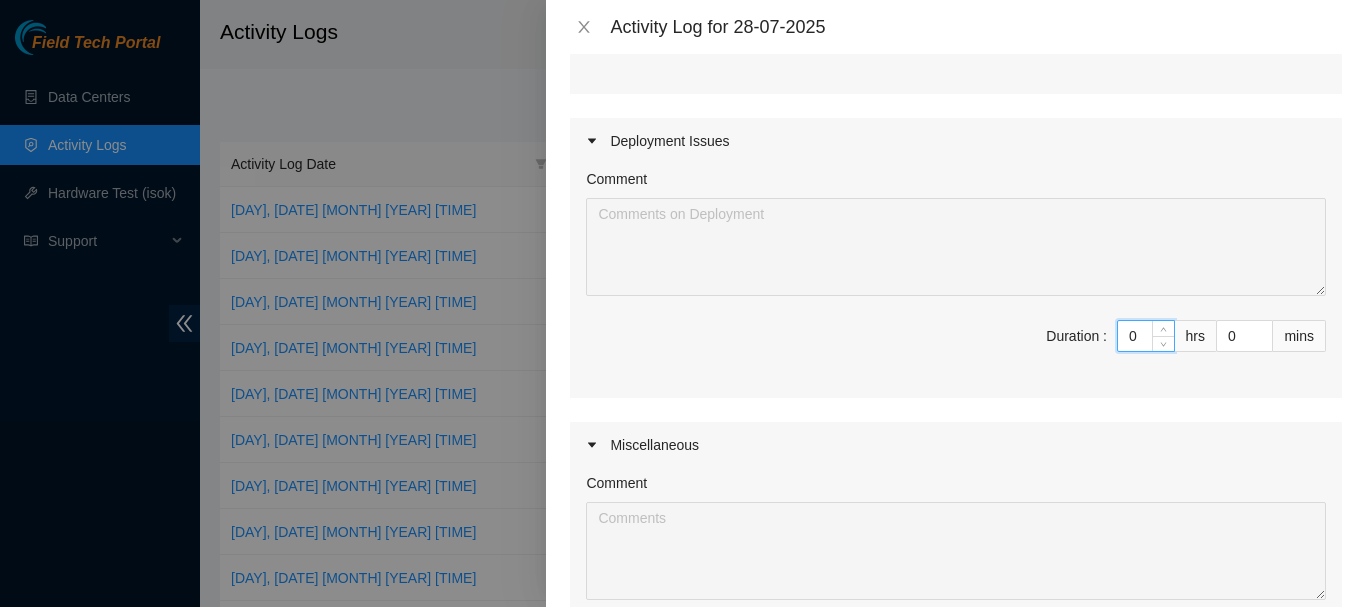 drag, startPoint x: 1128, startPoint y: 340, endPoint x: 1067, endPoint y: 338, distance: 61.03278 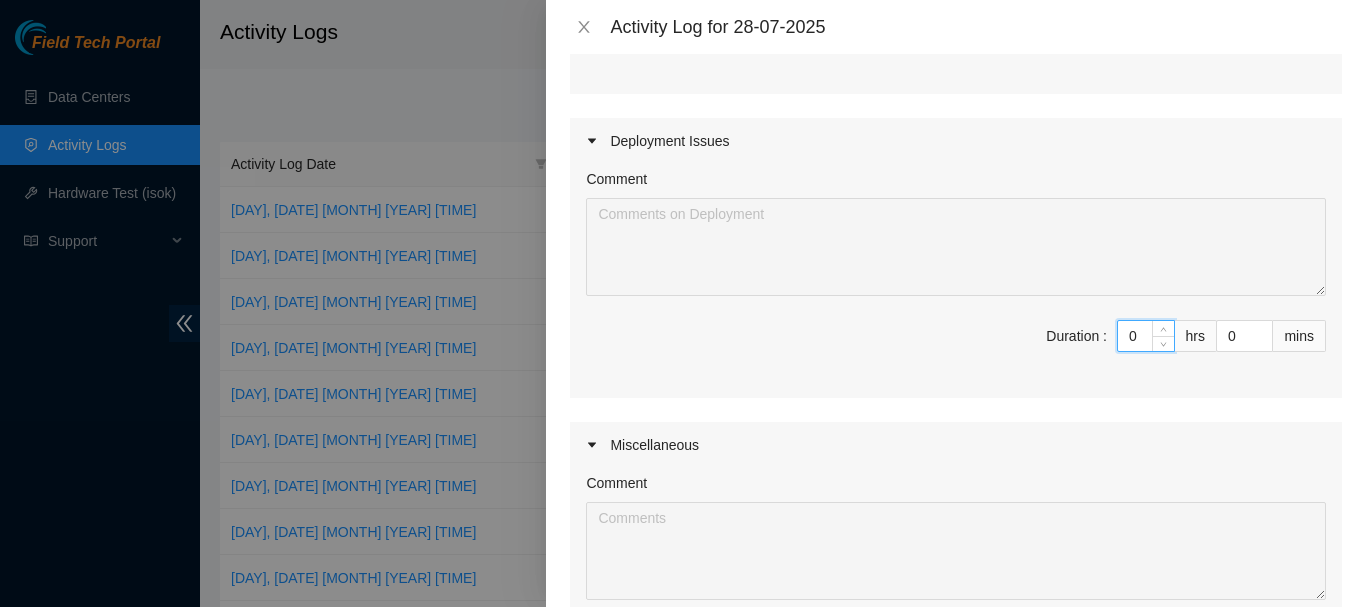 click on "Duration : 0 hrs 0 mins" at bounding box center (956, 348) 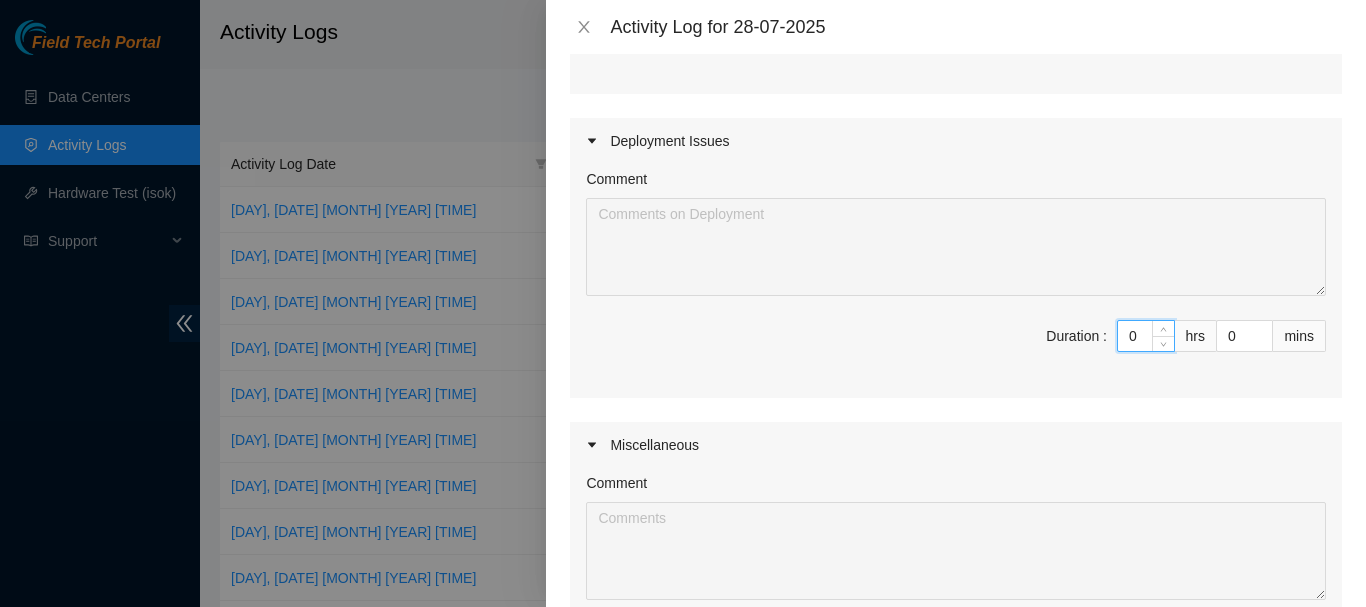 type on "5" 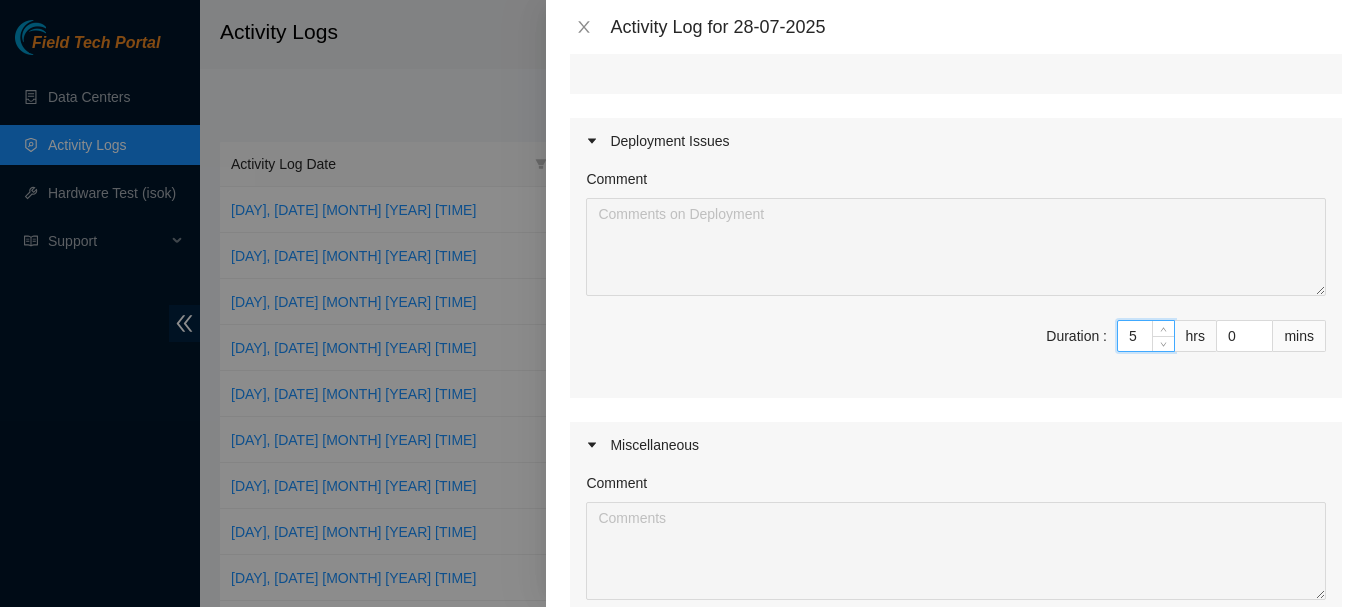 type on "7" 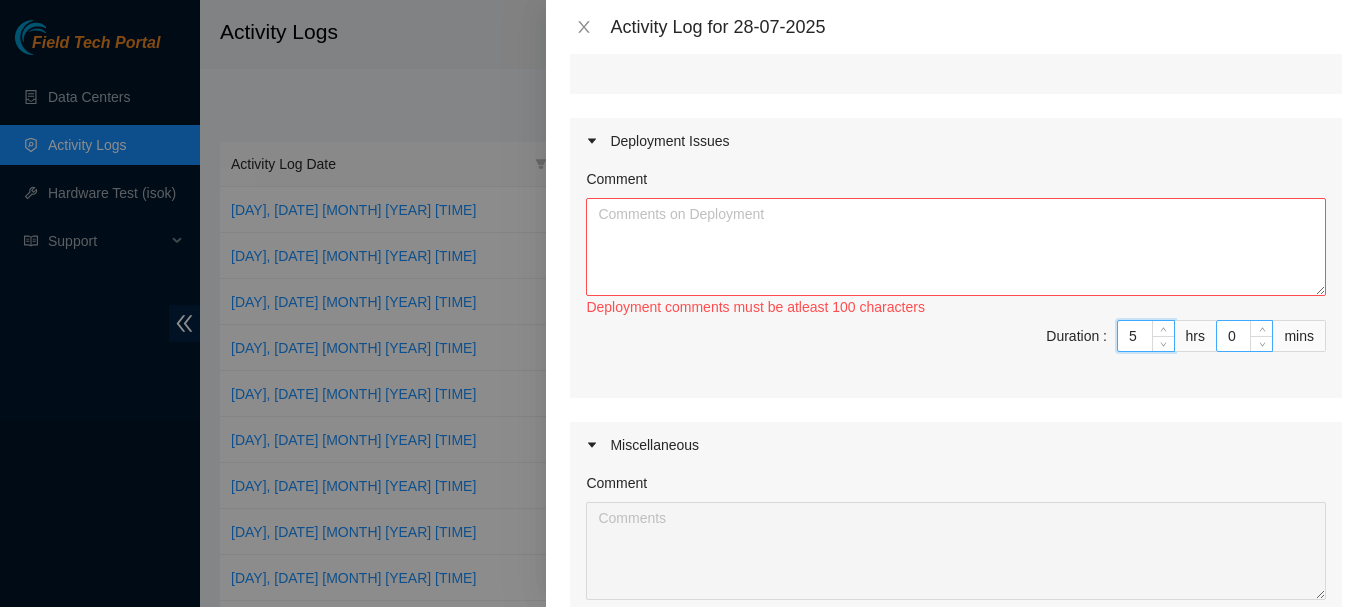 type on "5" 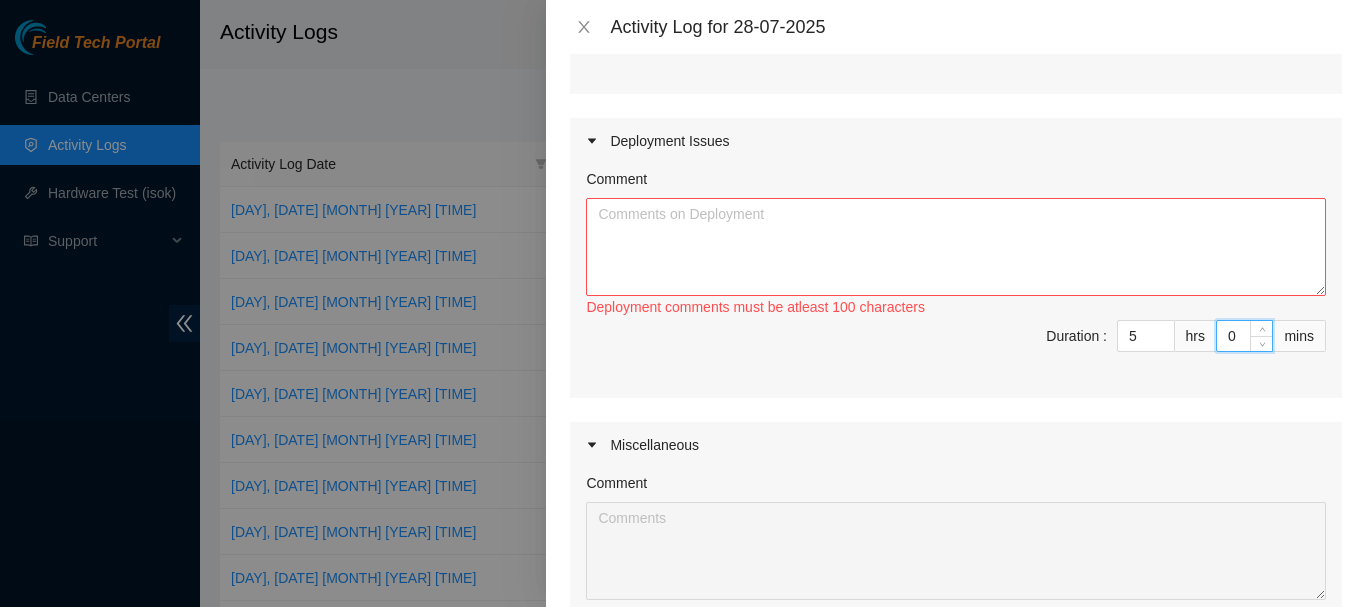drag, startPoint x: 1219, startPoint y: 340, endPoint x: 1206, endPoint y: 338, distance: 13.152946 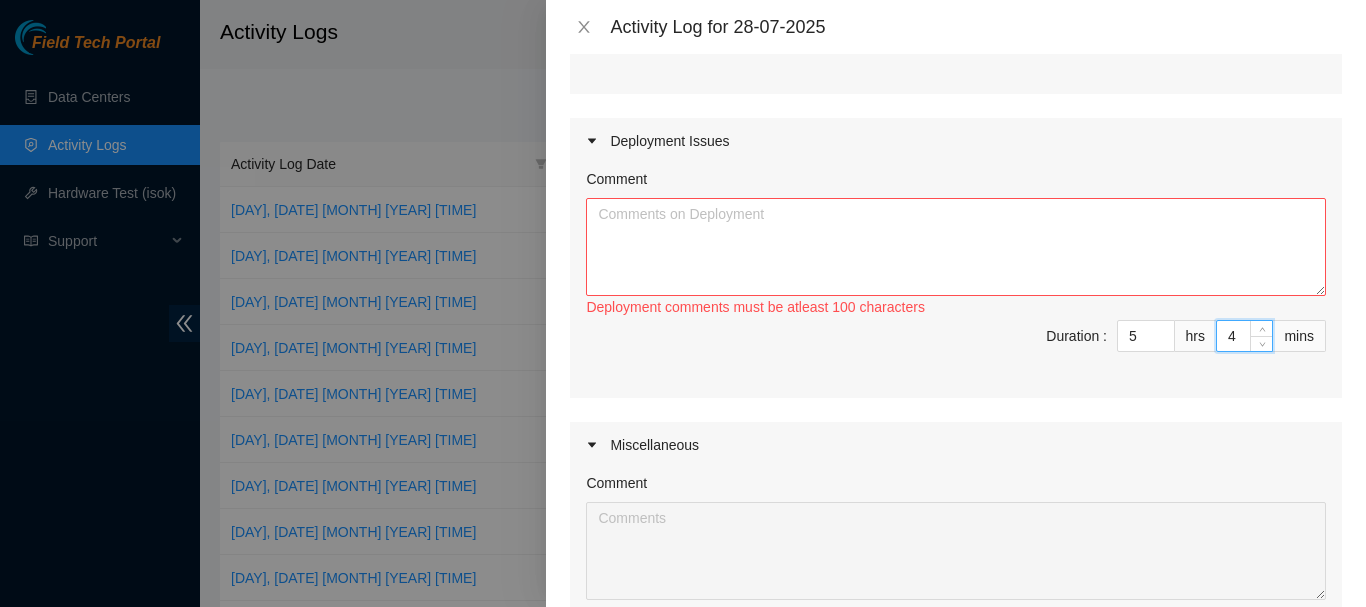 type on "19" 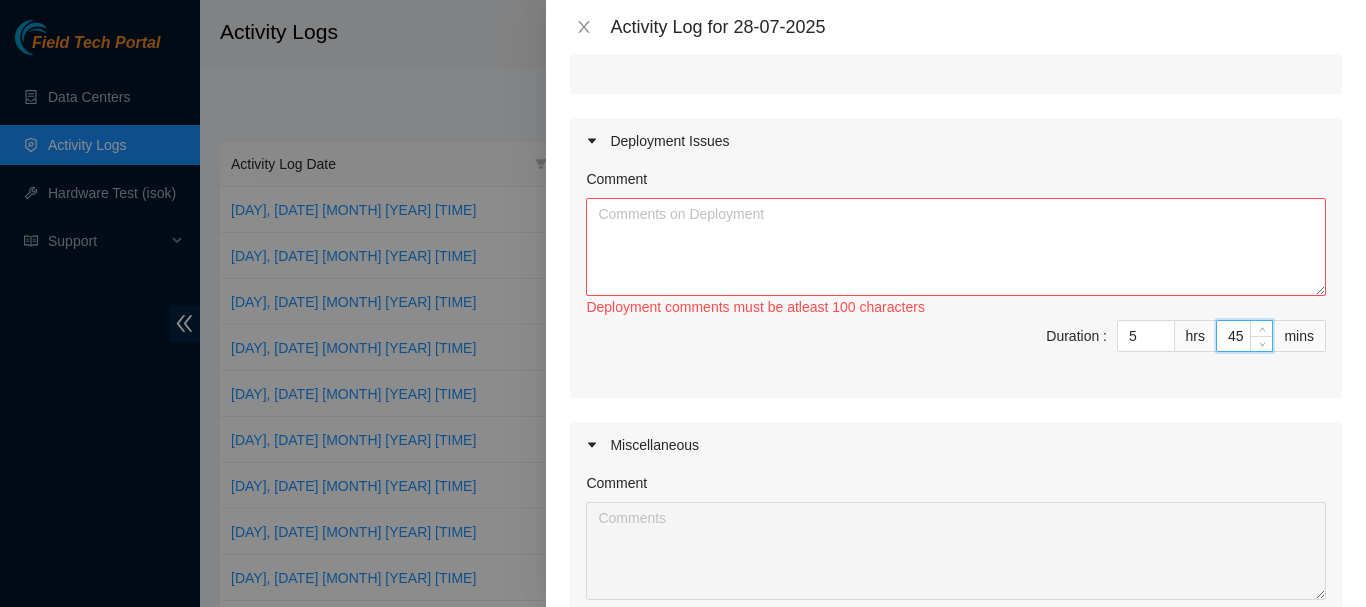 type on "8" 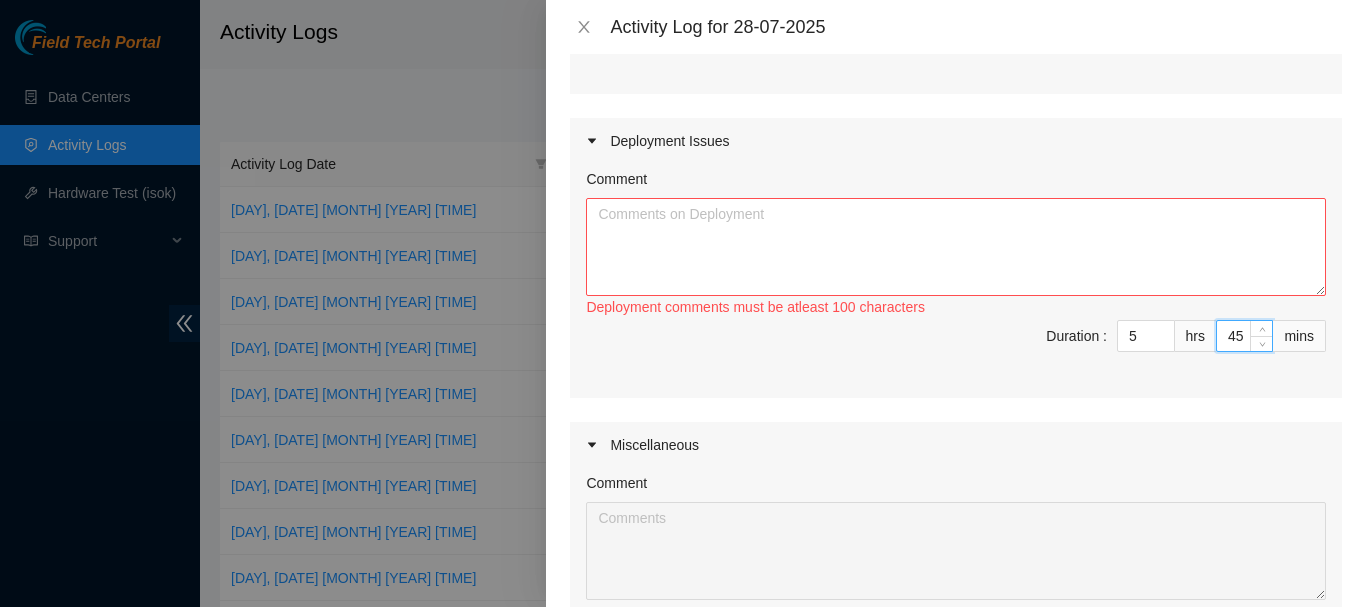 type on "45" 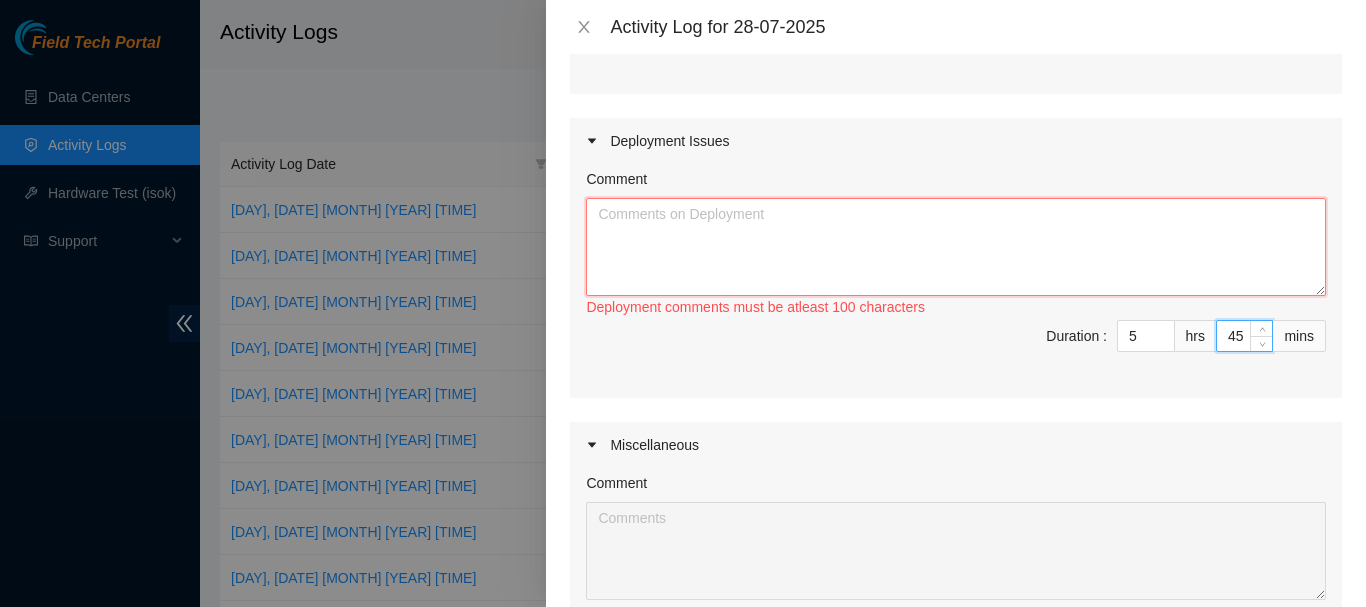 click on "Comment" at bounding box center (956, 247) 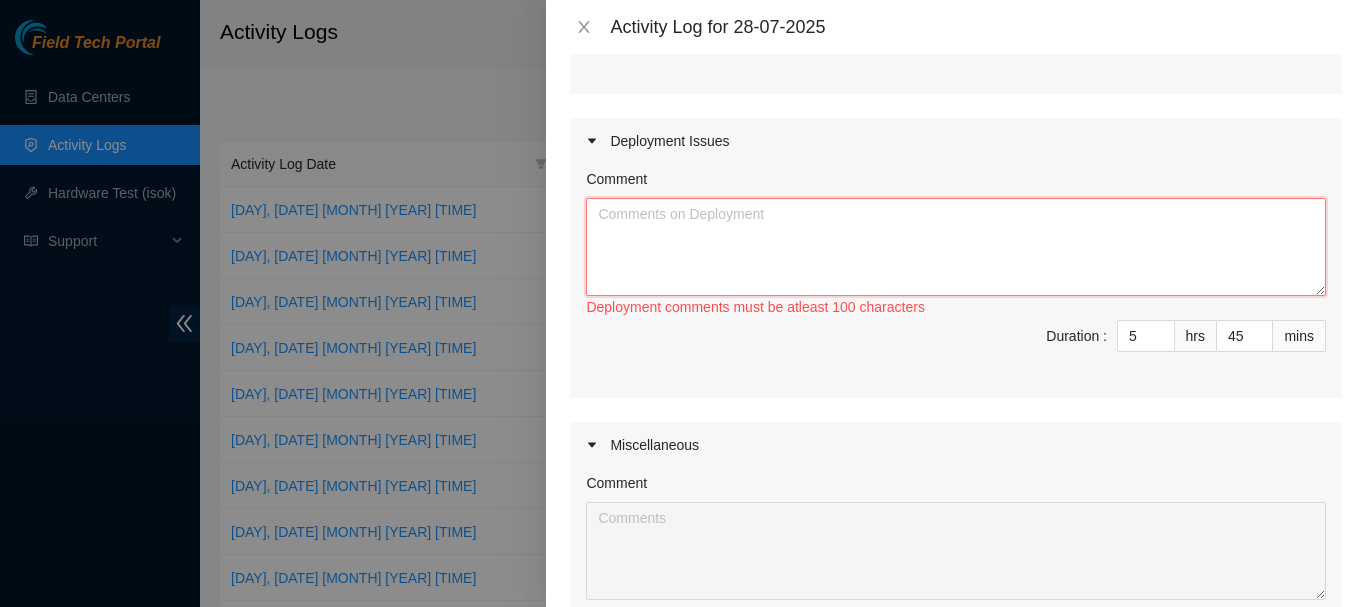 paste on "[TIME] to [TIME]
Set up
Do my time sheets
[TIME] to [TIME]
B-W-[ID]
When I first connected to the machine I had no output.
I power cycled the machine.
I power cycled the machine and still had no output.
I inserted the rescue stick and power cycled again.
I still have no output.
I removed power and let it sit for [MINUTES] minutes
I have tried to power cycle the machine [NUMBER] times. I have let it sit for [MINUTES] minutes and [MINUTES] minutes and still no output.
I believe we need to replace this machine.
[TIME] to [TIME]
B-V-[ID]
When I connected to the machine I had no output.
I power cycled the machine and still had no output.
I inserted the rescue stick and power cycled and it came up.
Rescued
Rebooted
Configured
rebooted
tested wit isok: "OK PASSED"
[TIME] to [TIME]
House Keeping: I have had to run a lot of cable lately. I have a mess of cabling up on the fiber trays.I worked on cleaning up some of my cabling medd." 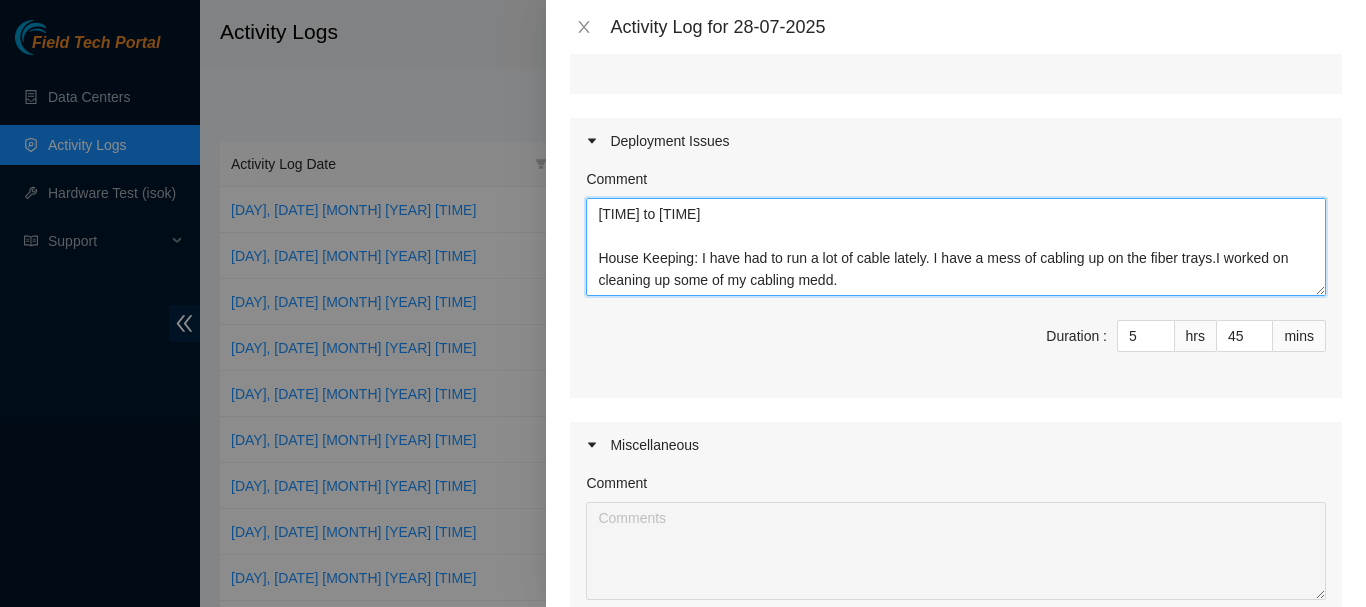 scroll, scrollTop: 236, scrollLeft: 0, axis: vertical 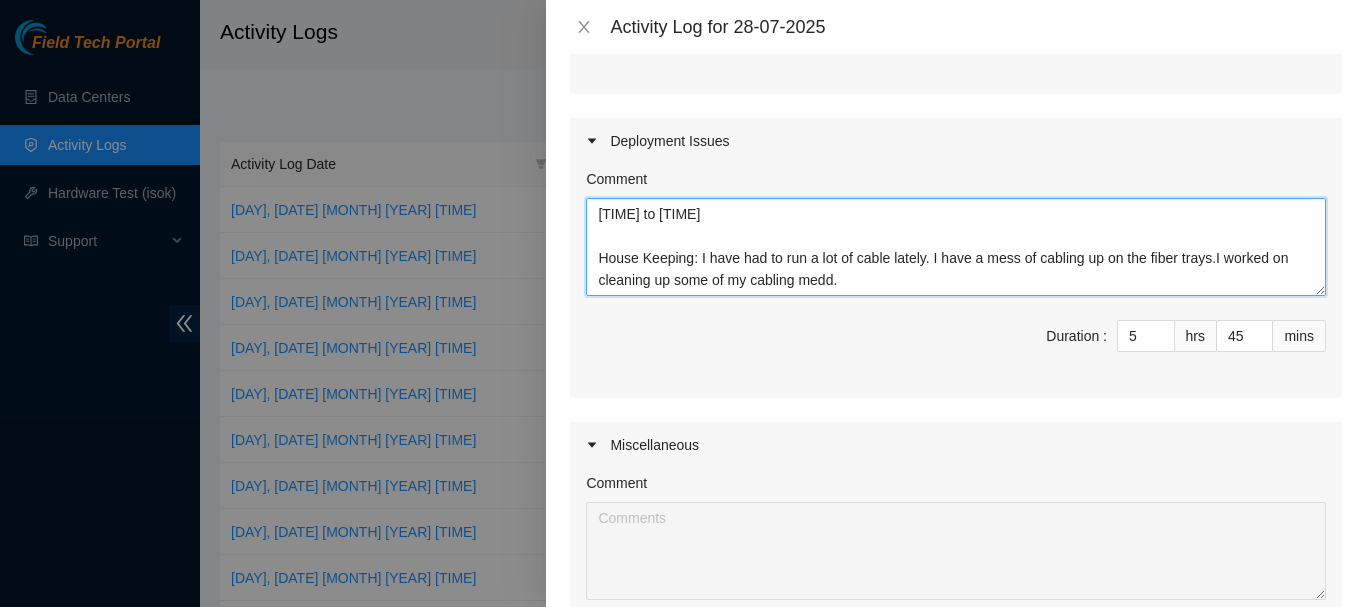 type on "[TIME] to [TIME]
Set up
Do my time sheets
[TIME] to [TIME]
House Keeping: I have had to run a lot of cable lately. I have a mess of cabling up on the fiber trays.I worked on cleaning up some of my cabling medd." 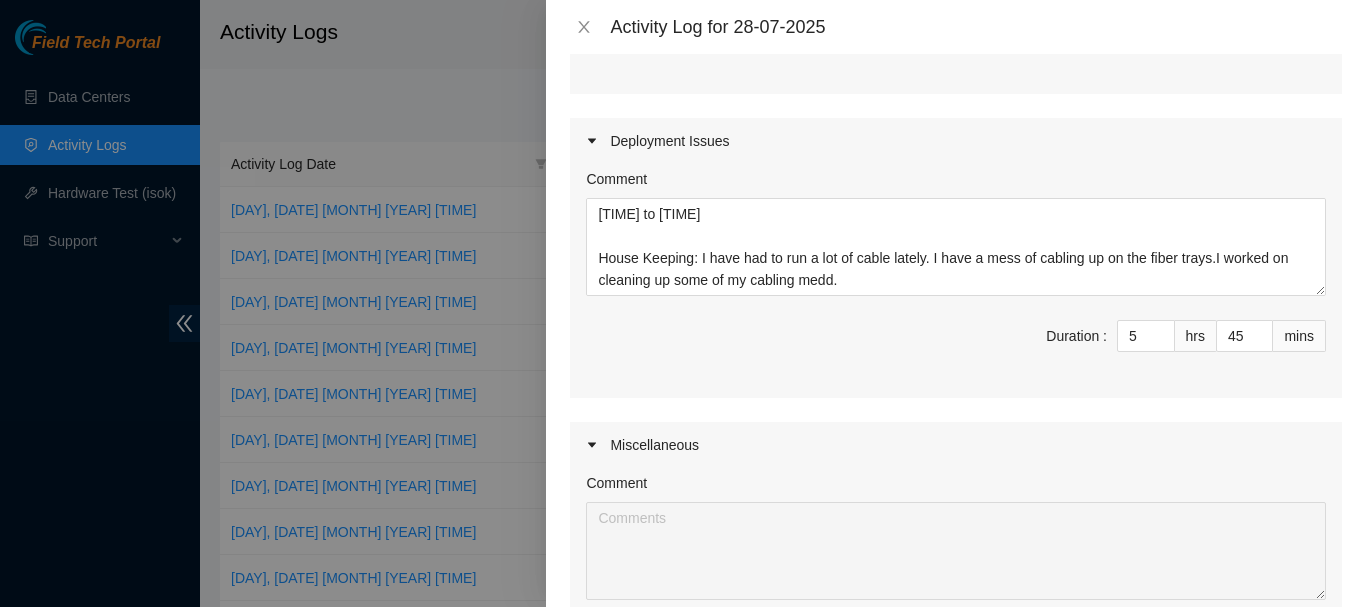 scroll, scrollTop: 1070, scrollLeft: 0, axis: vertical 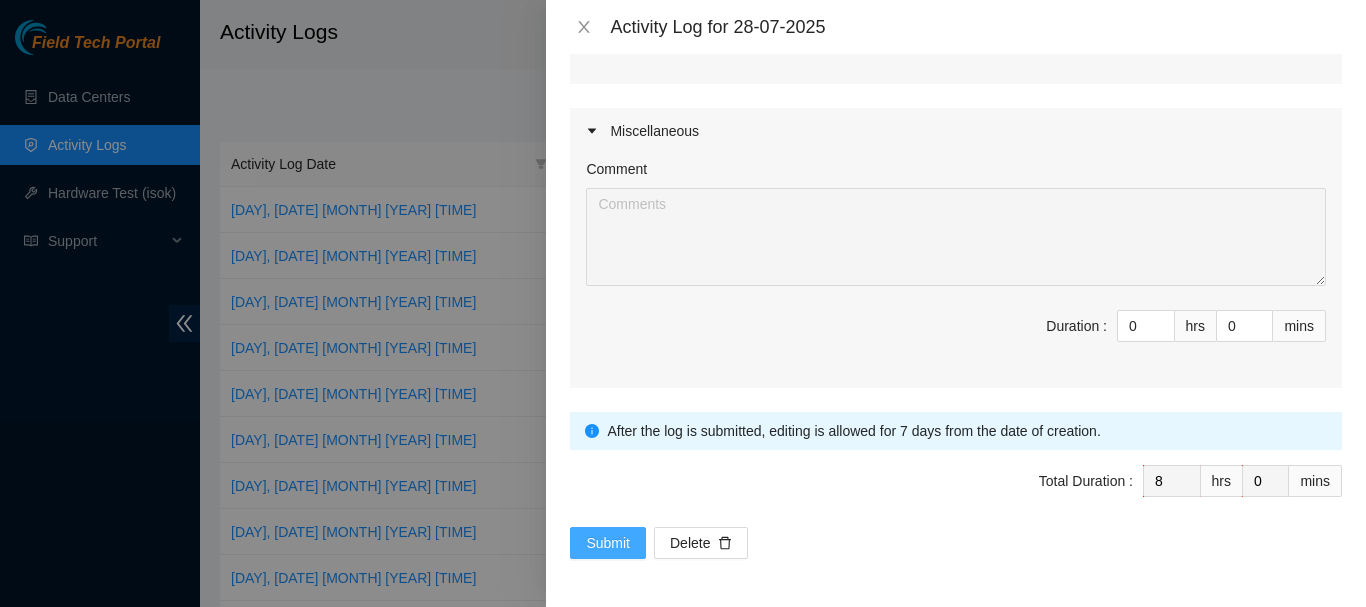 click on "Submit" at bounding box center (608, 543) 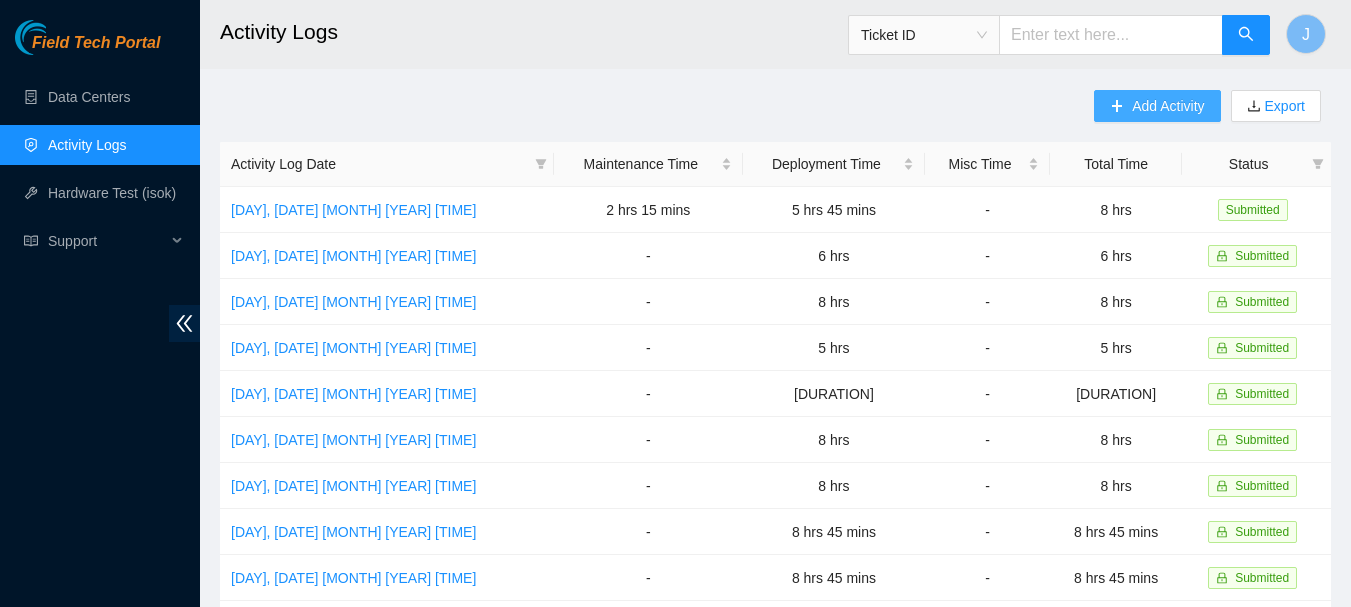 click 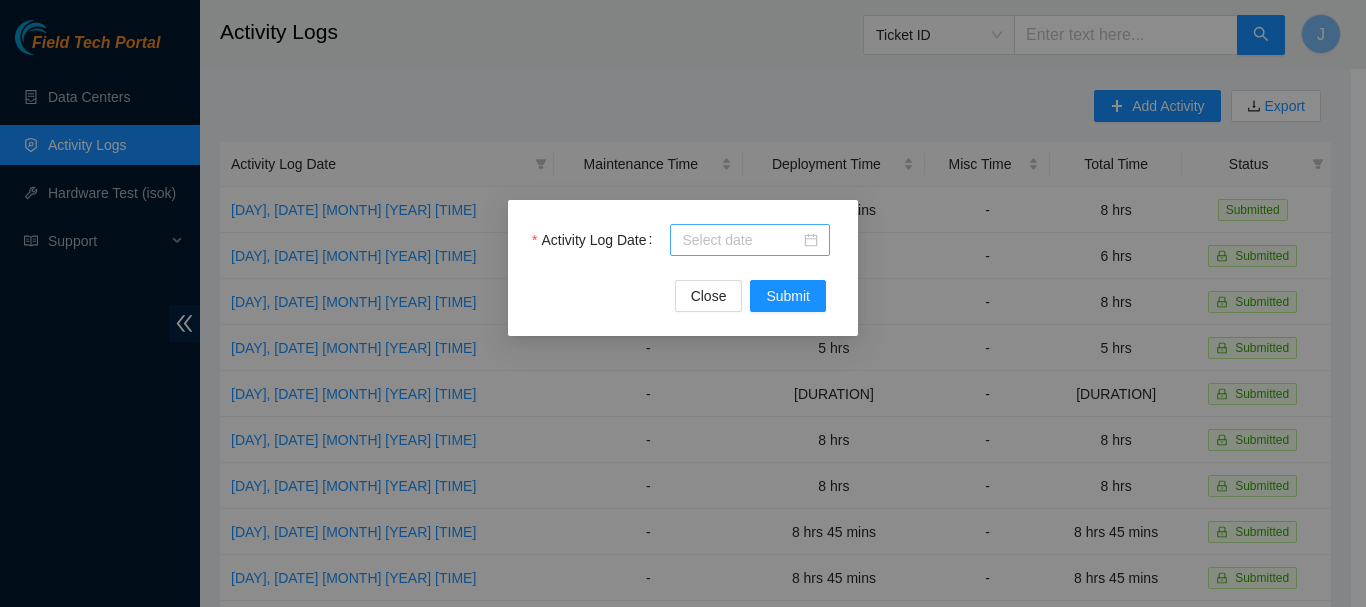 click at bounding box center (750, 240) 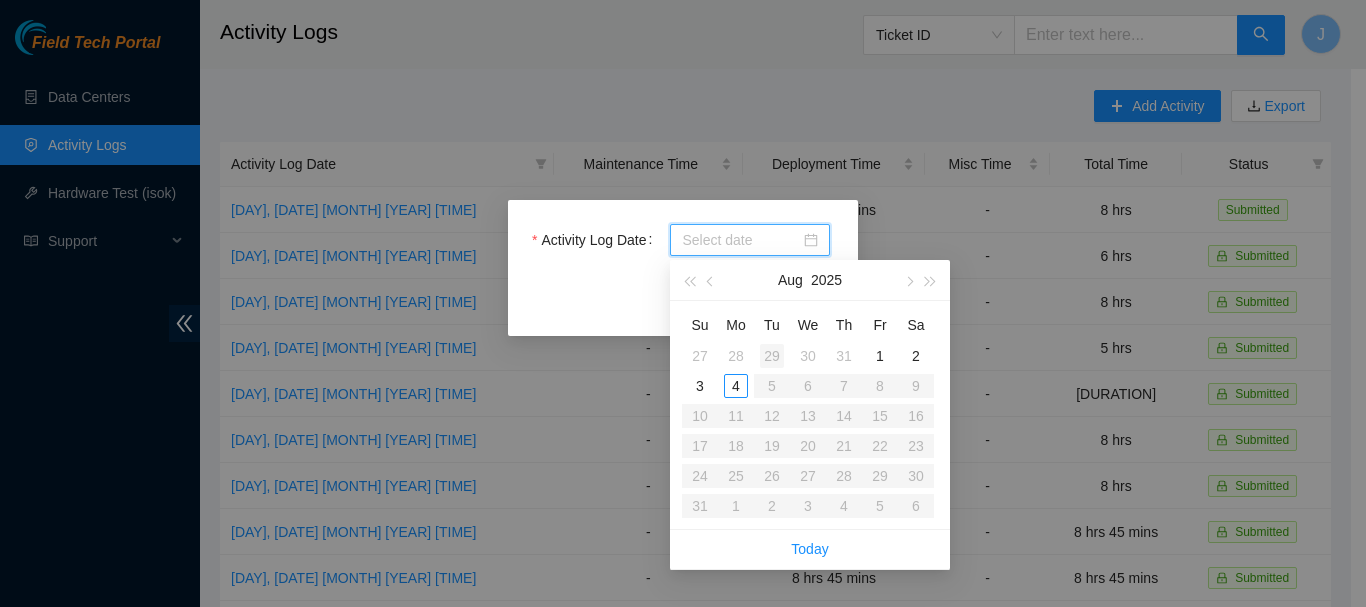 type on "2025-07-29" 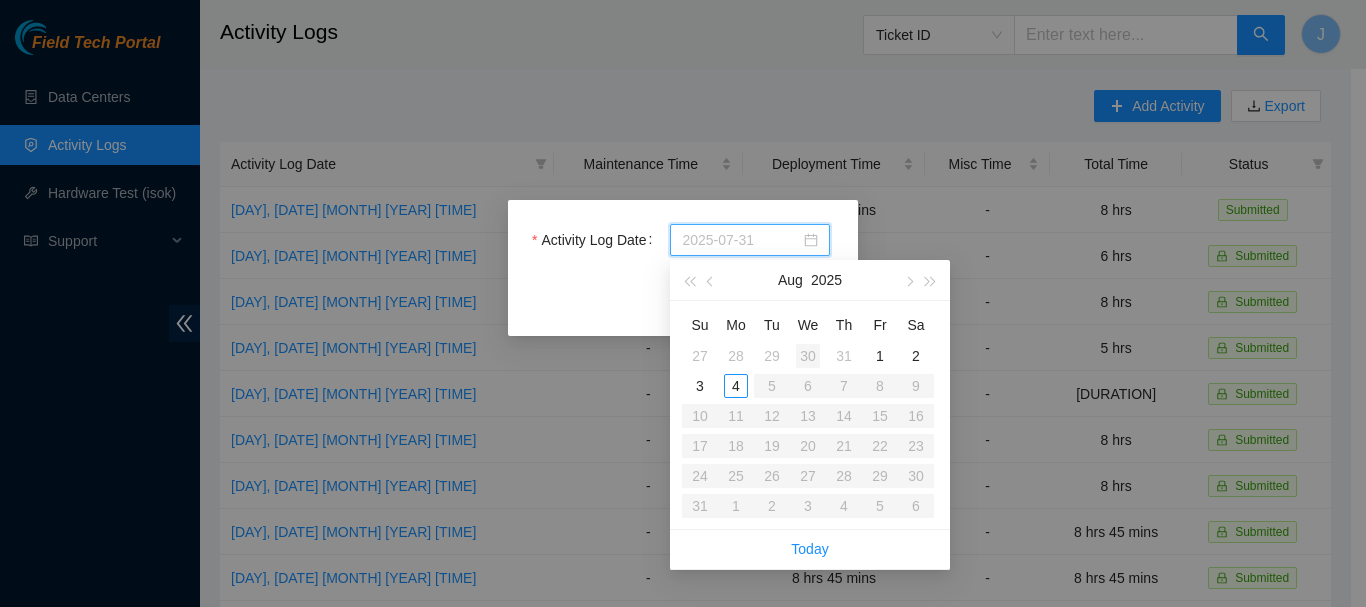 type on "2025-07-30" 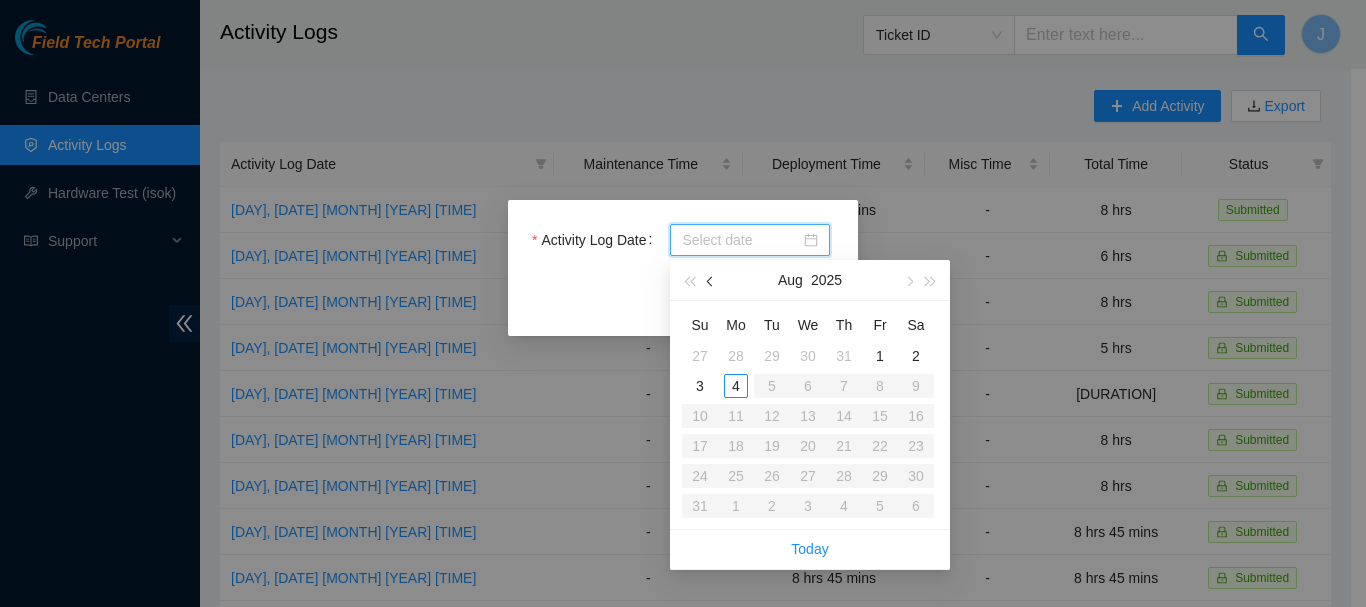click at bounding box center [711, 280] 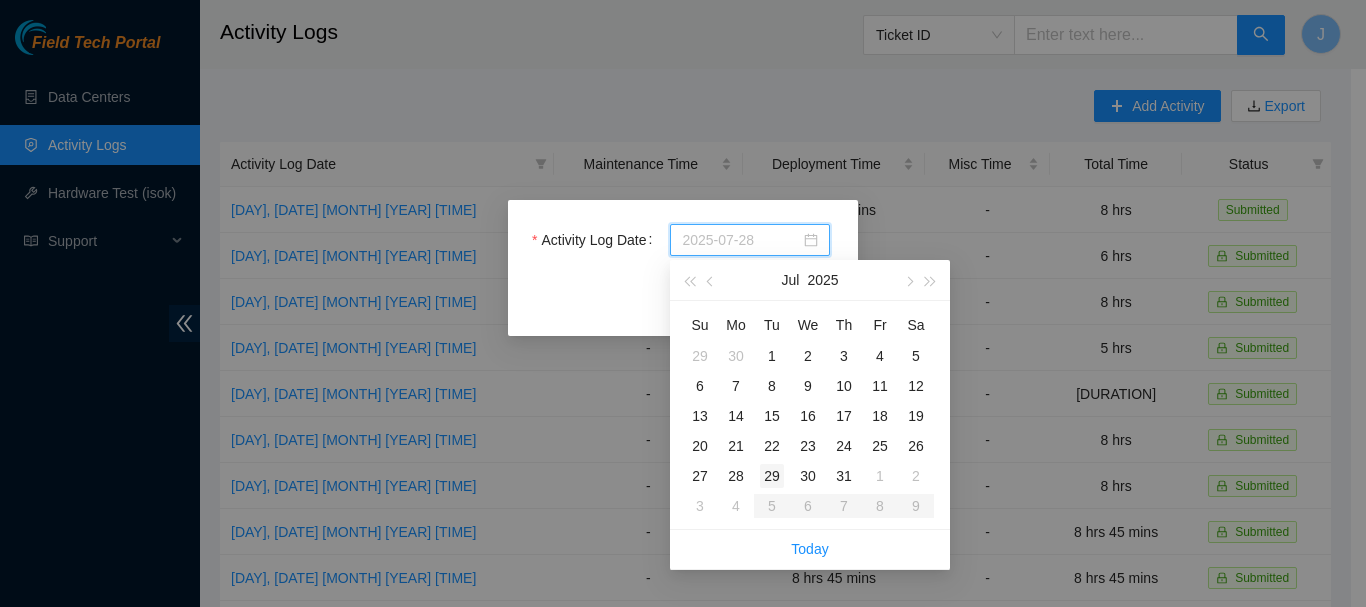type on "2025-07-29" 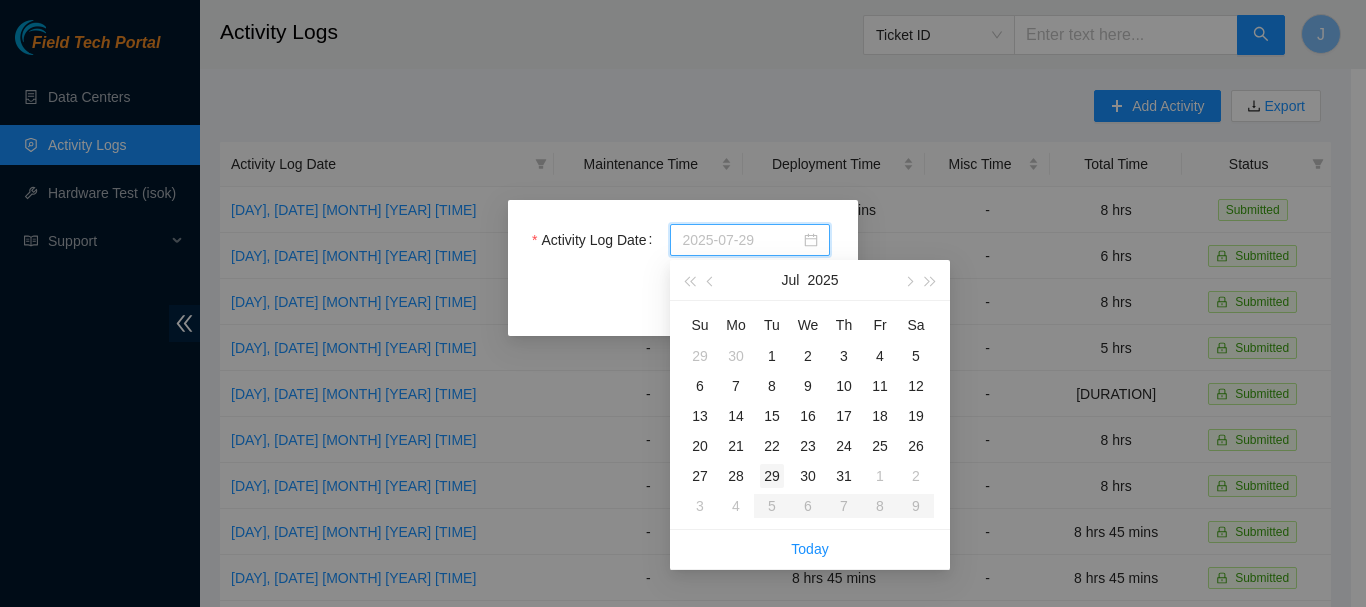 click on "29" at bounding box center [772, 476] 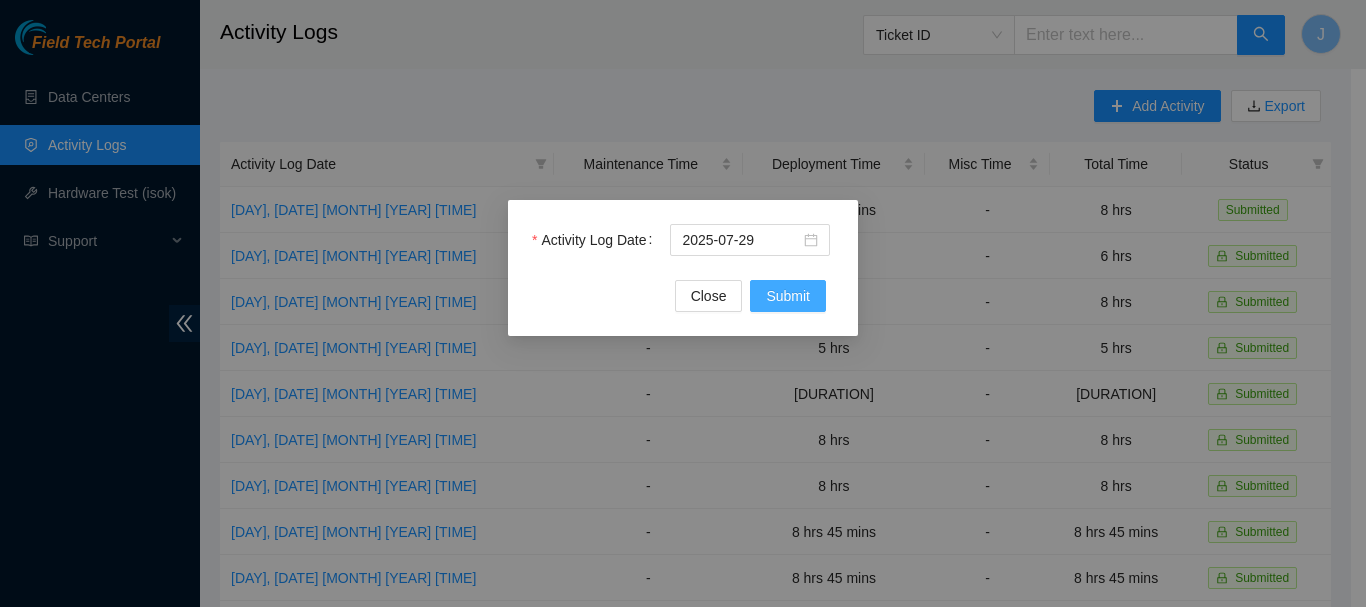 click on "Submit" at bounding box center (788, 296) 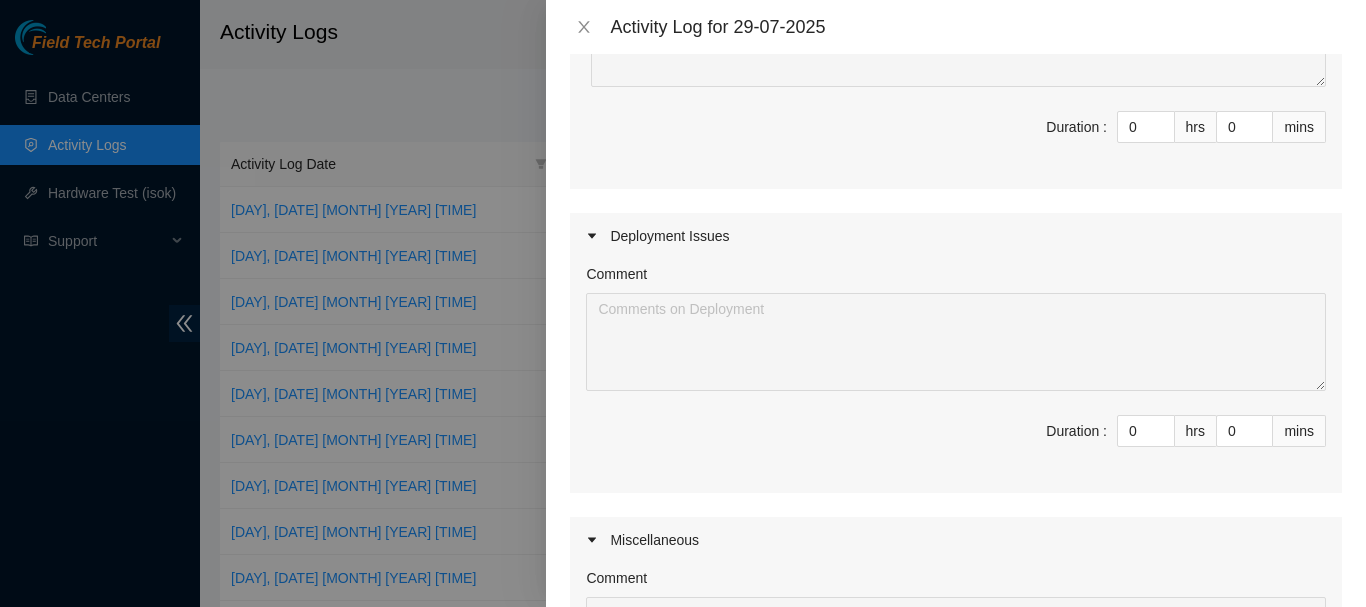 scroll, scrollTop: 354, scrollLeft: 0, axis: vertical 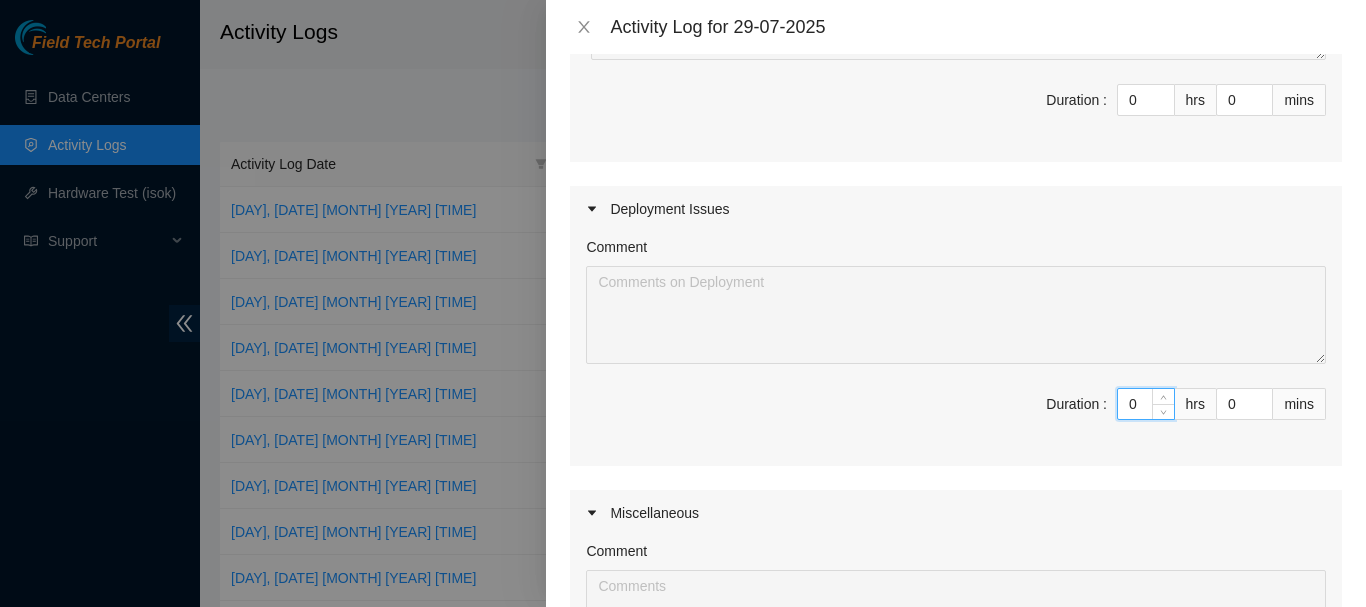 drag, startPoint x: 1136, startPoint y: 402, endPoint x: 1051, endPoint y: 418, distance: 86.492775 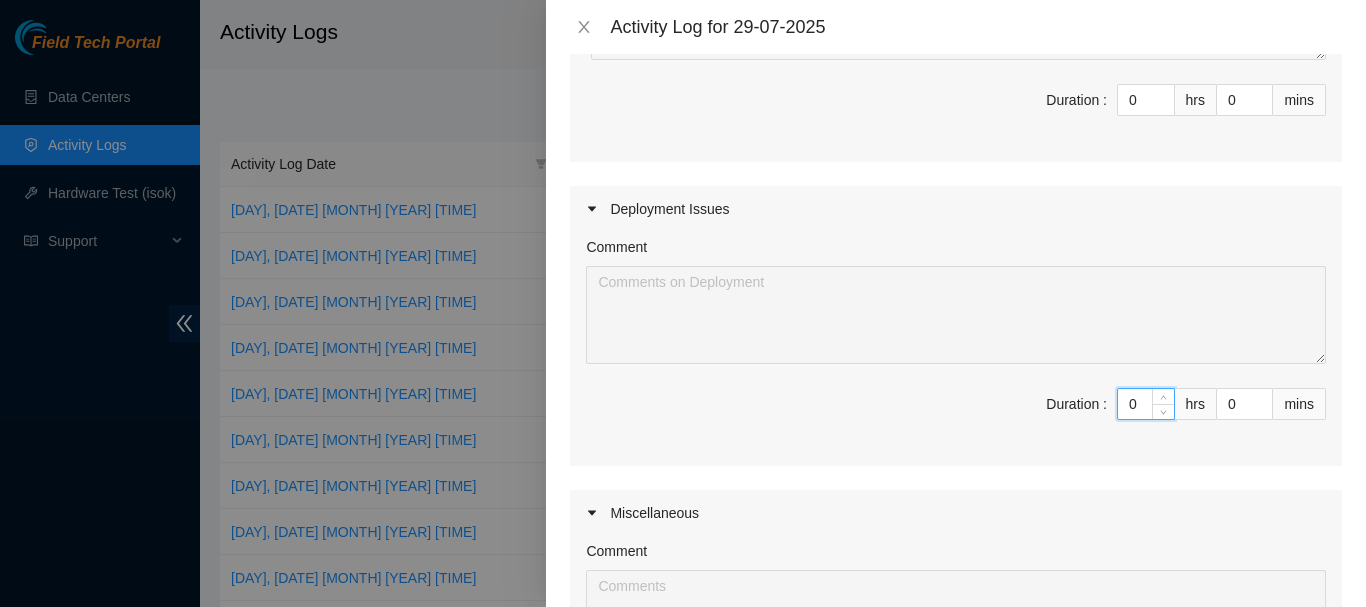 click on "Duration : 0 hrs 0 mins" at bounding box center [956, 416] 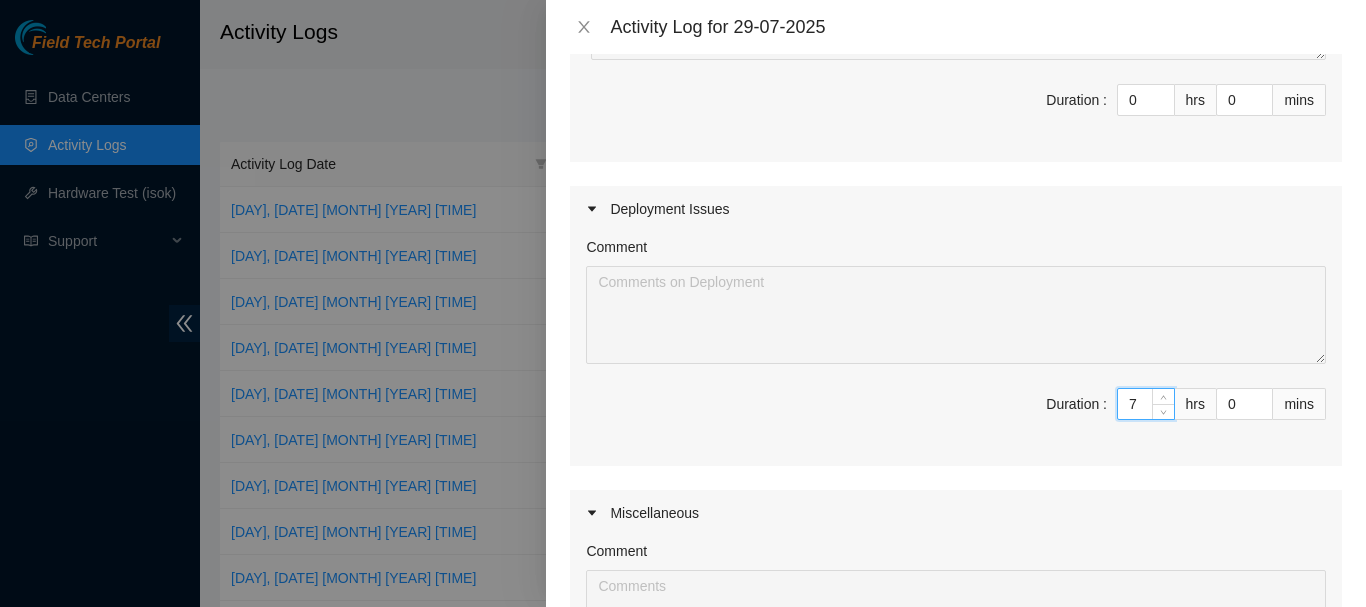 type on "7" 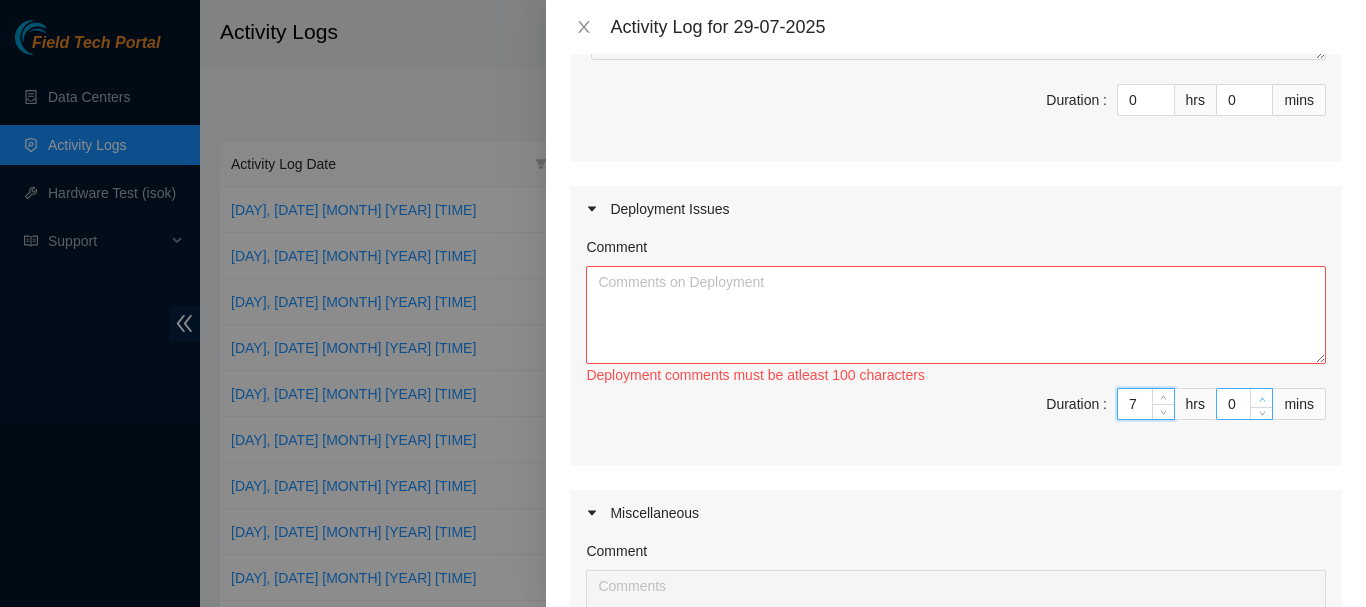 type on "7" 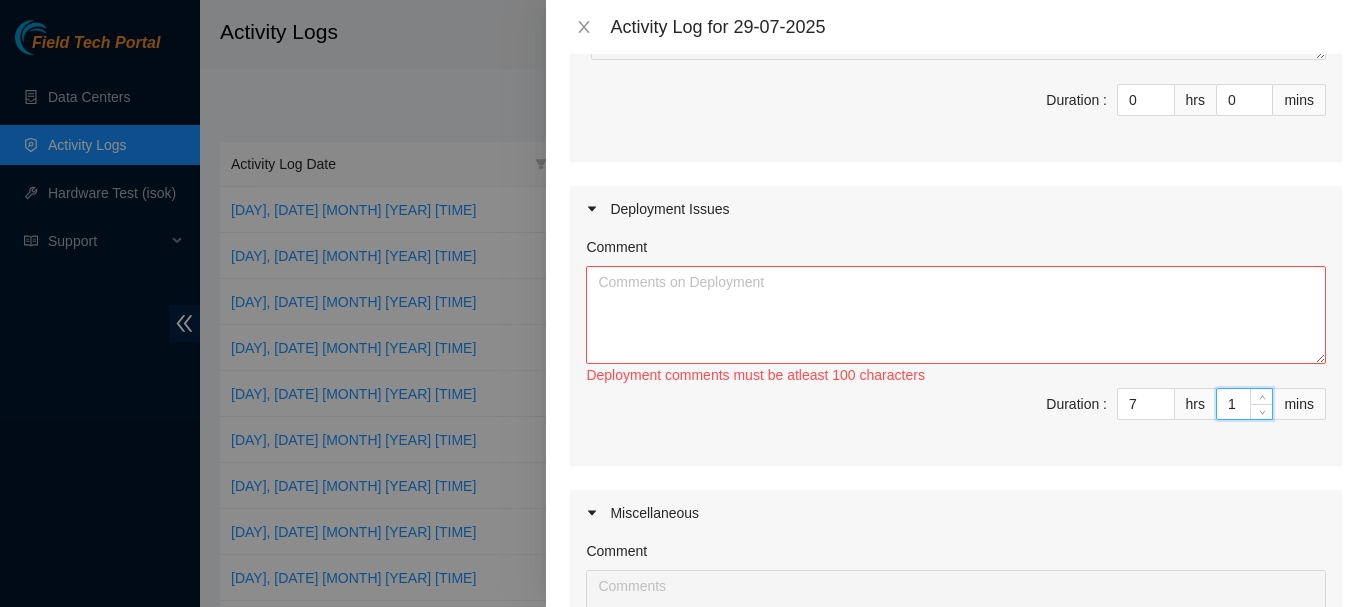 type on "1" 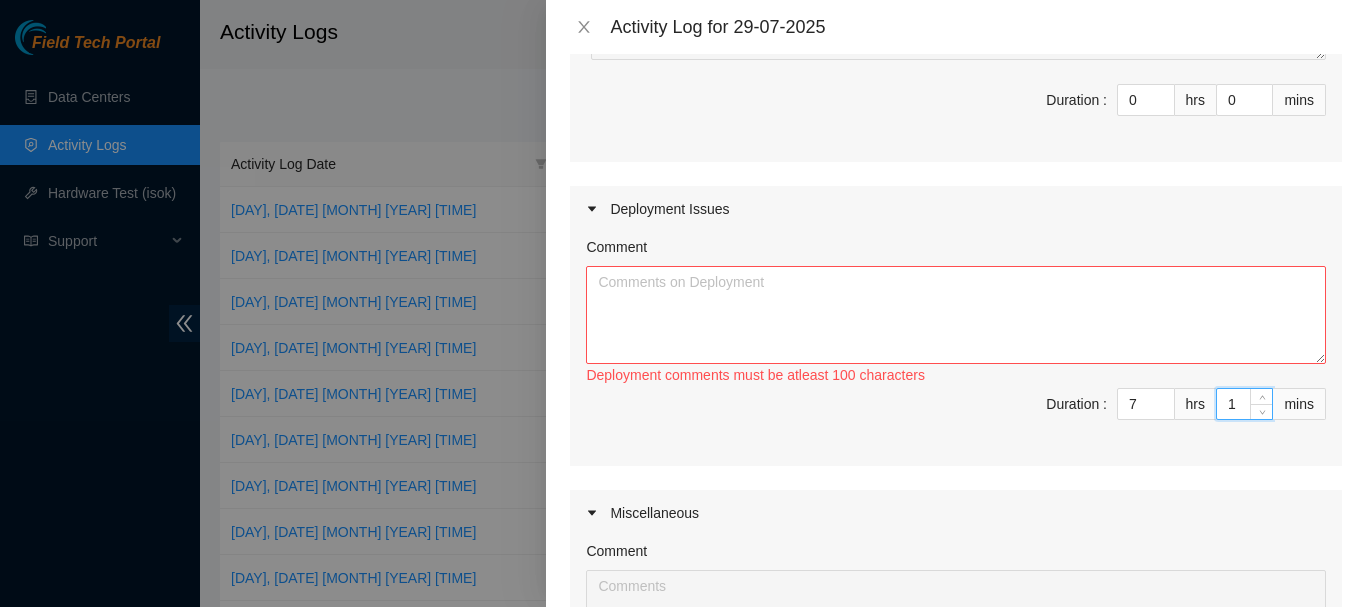 drag, startPoint x: 1236, startPoint y: 403, endPoint x: 1185, endPoint y: 403, distance: 51 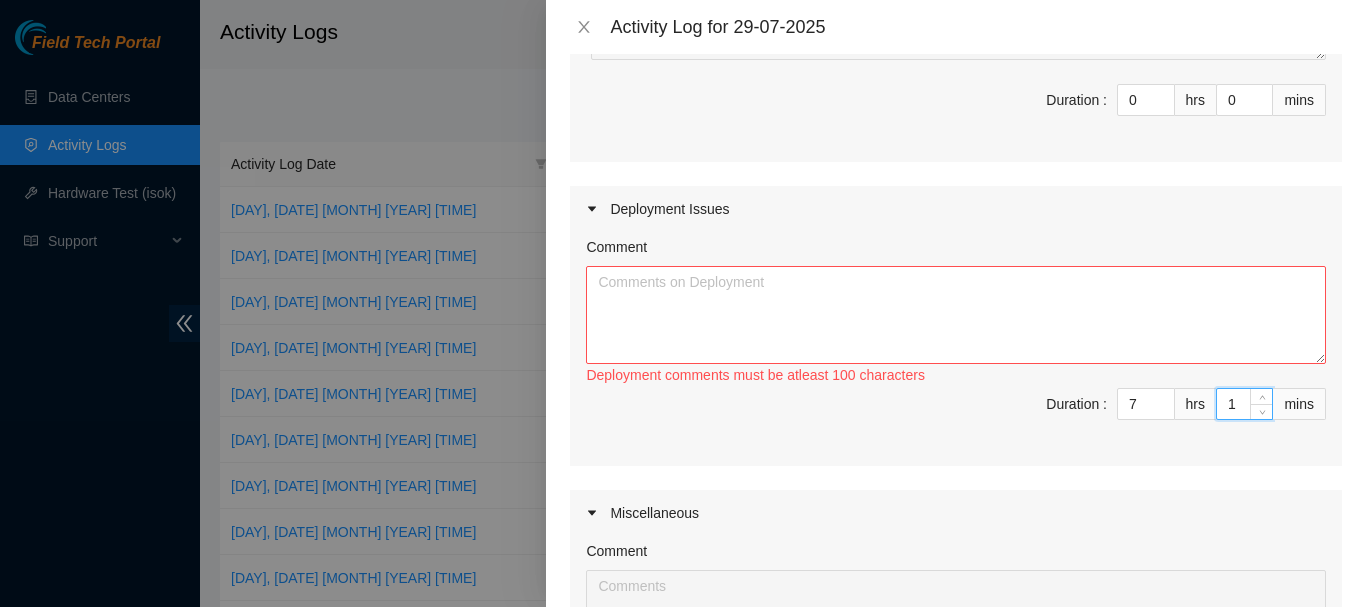 type 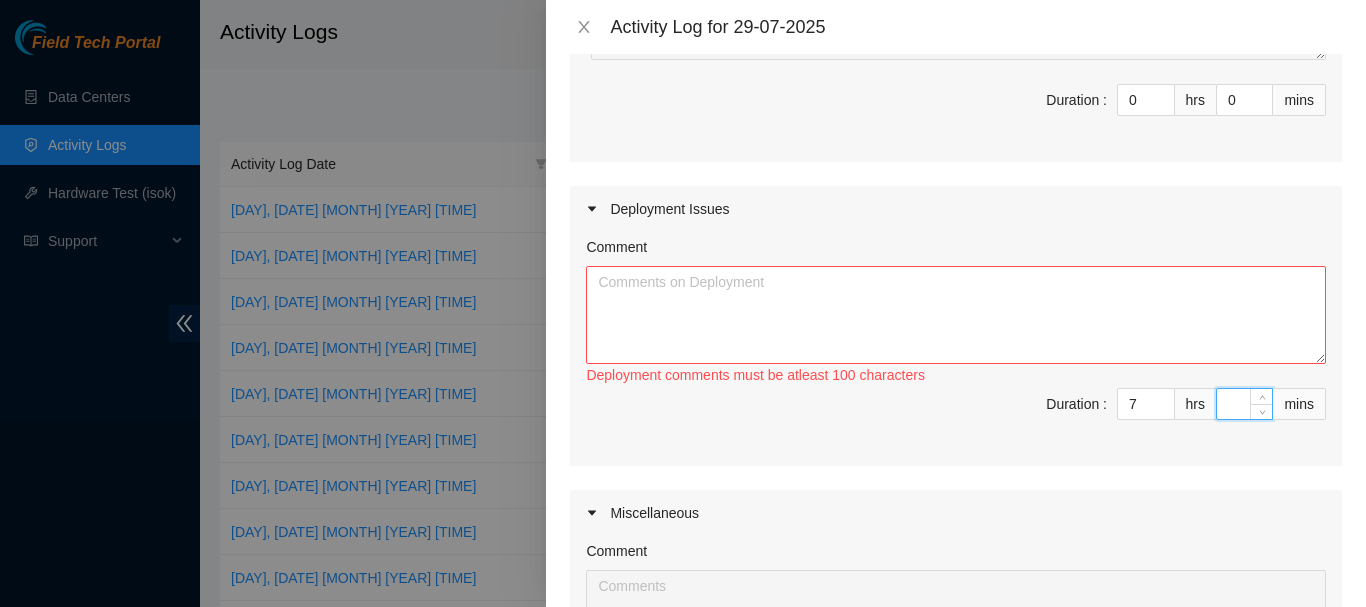 type on "0" 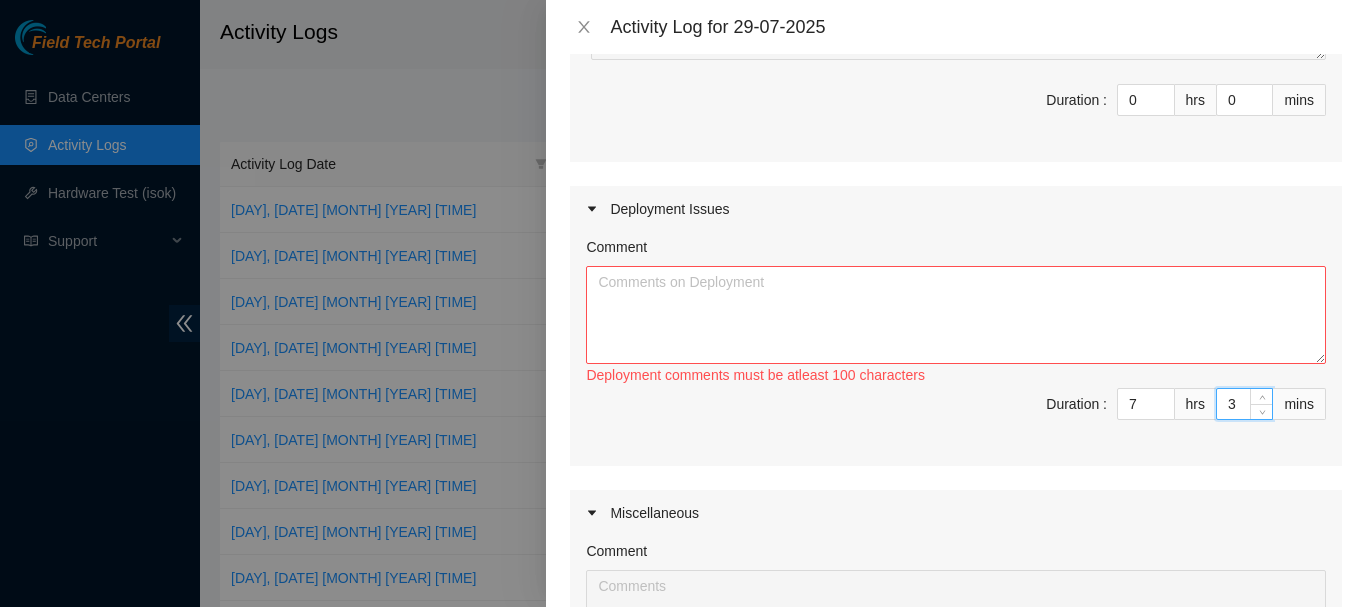type on "30" 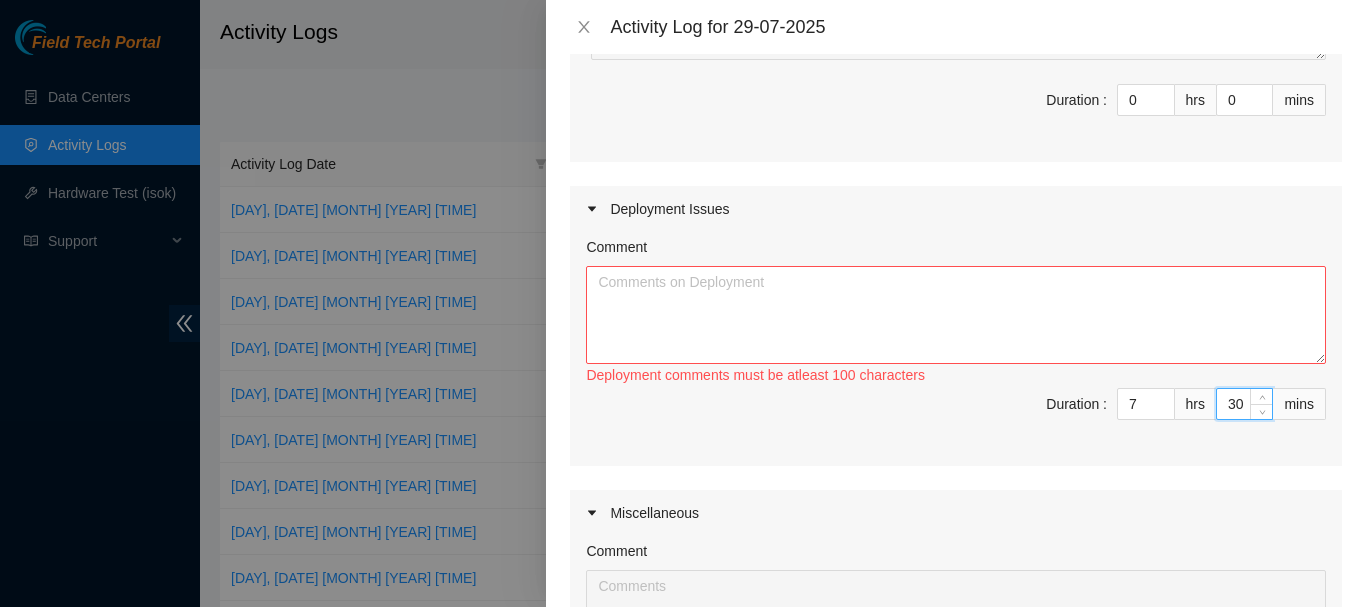 type on "30" 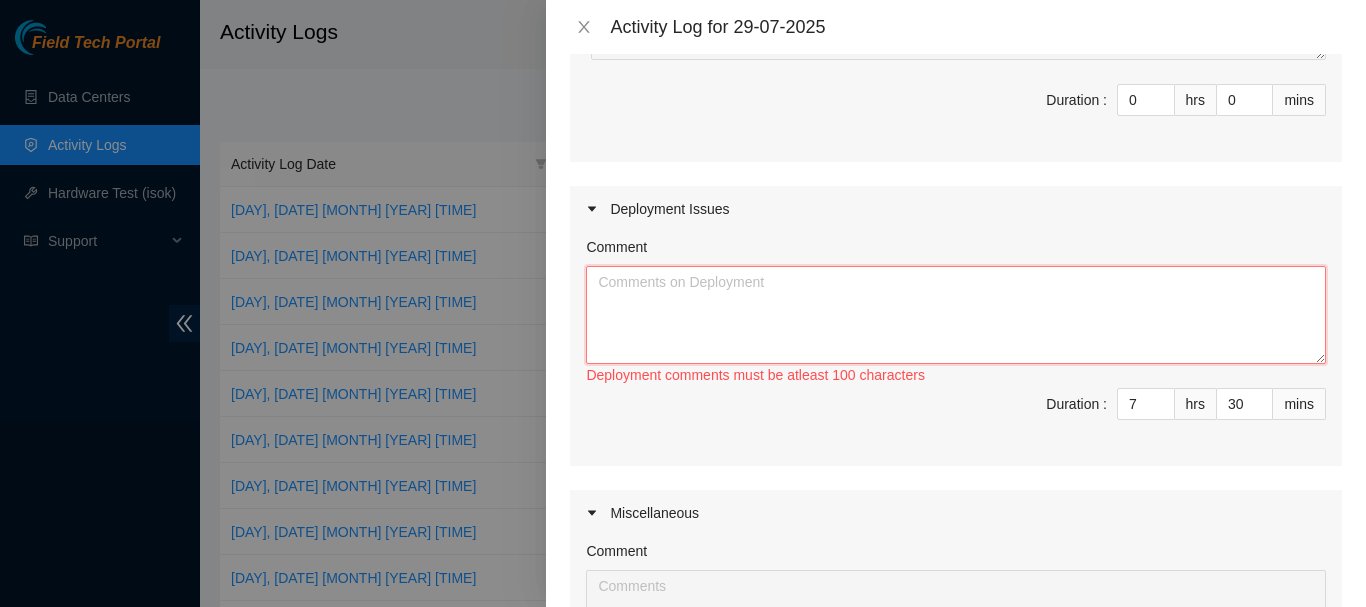 click on "Comment" at bounding box center [956, 315] 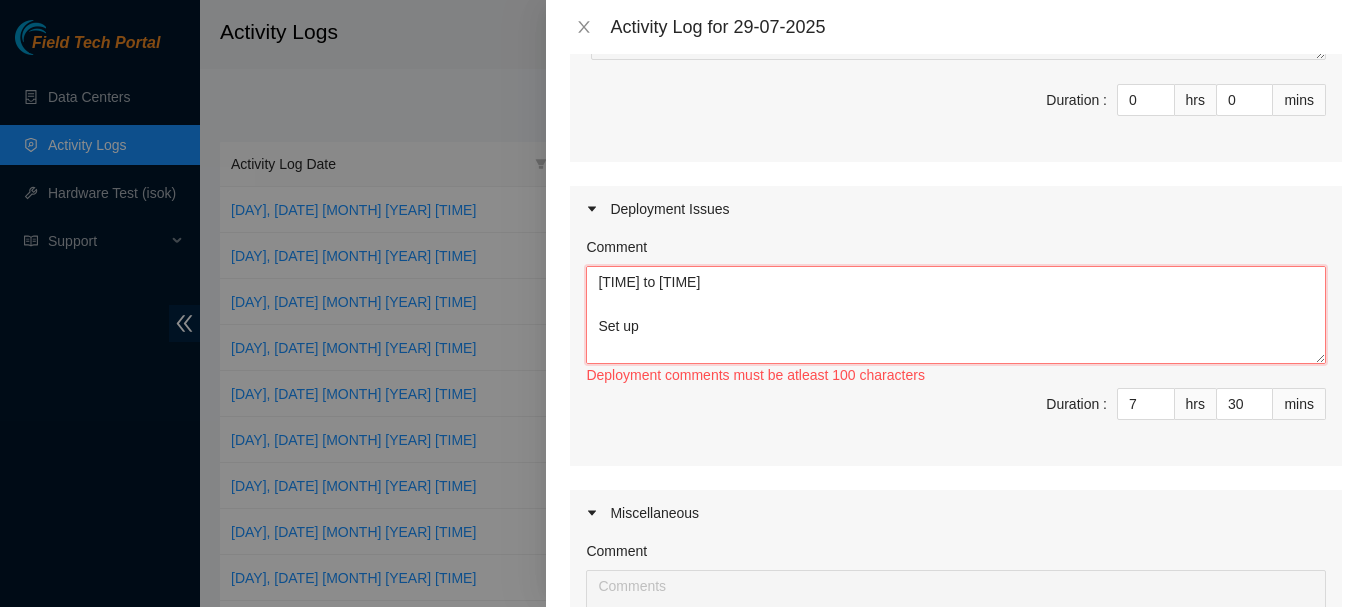 scroll, scrollTop: 236, scrollLeft: 0, axis: vertical 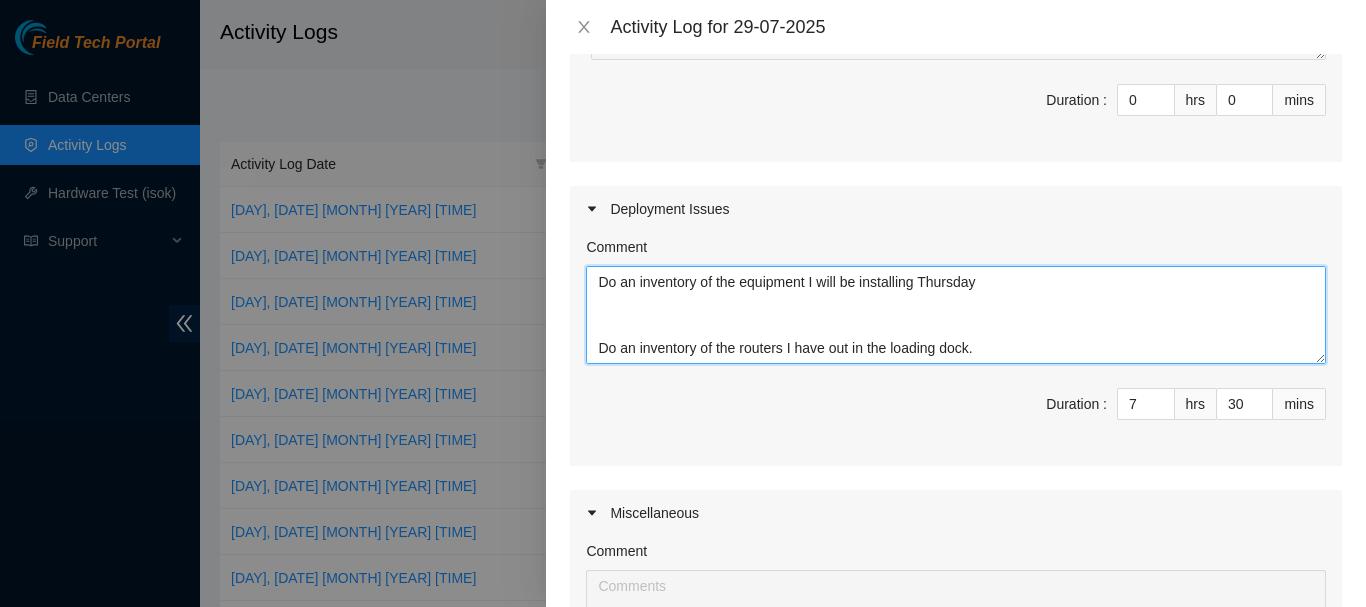 type on "[TIME] to [TIME]
Set up
[TIME] to [TIME]
House keeping: Sort optics
Do an inventory of the equipment I will be installing Thursday
Do an inventory of the routers I have out in the loading dock." 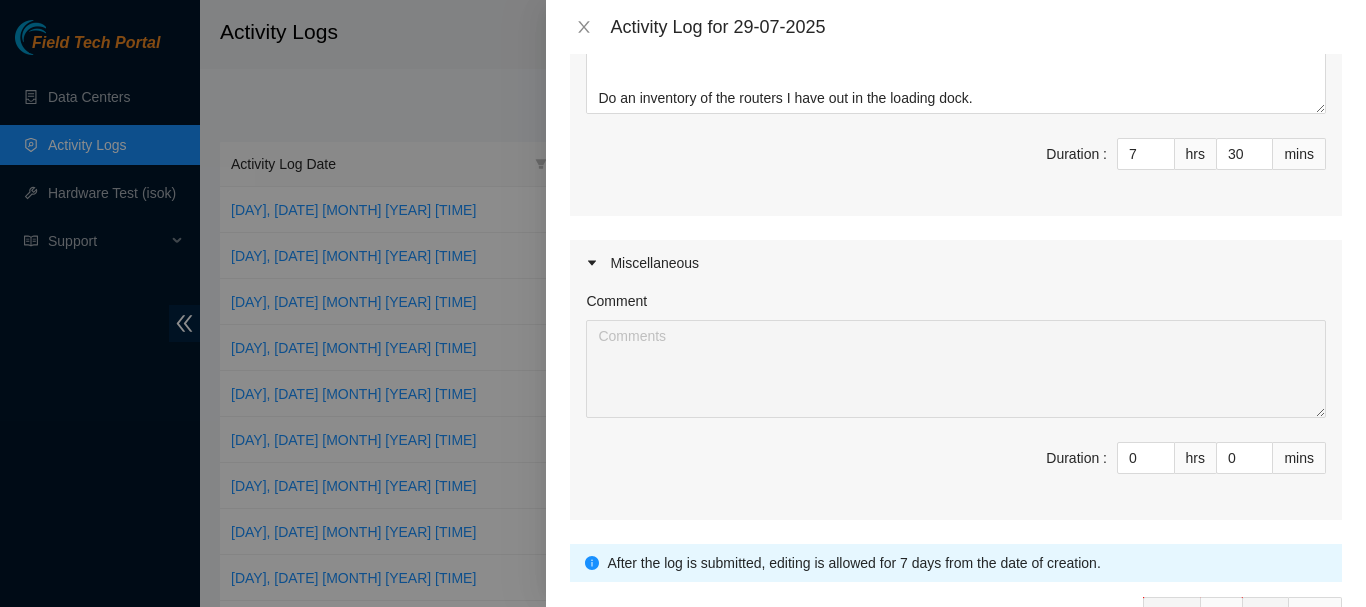 scroll, scrollTop: 736, scrollLeft: 0, axis: vertical 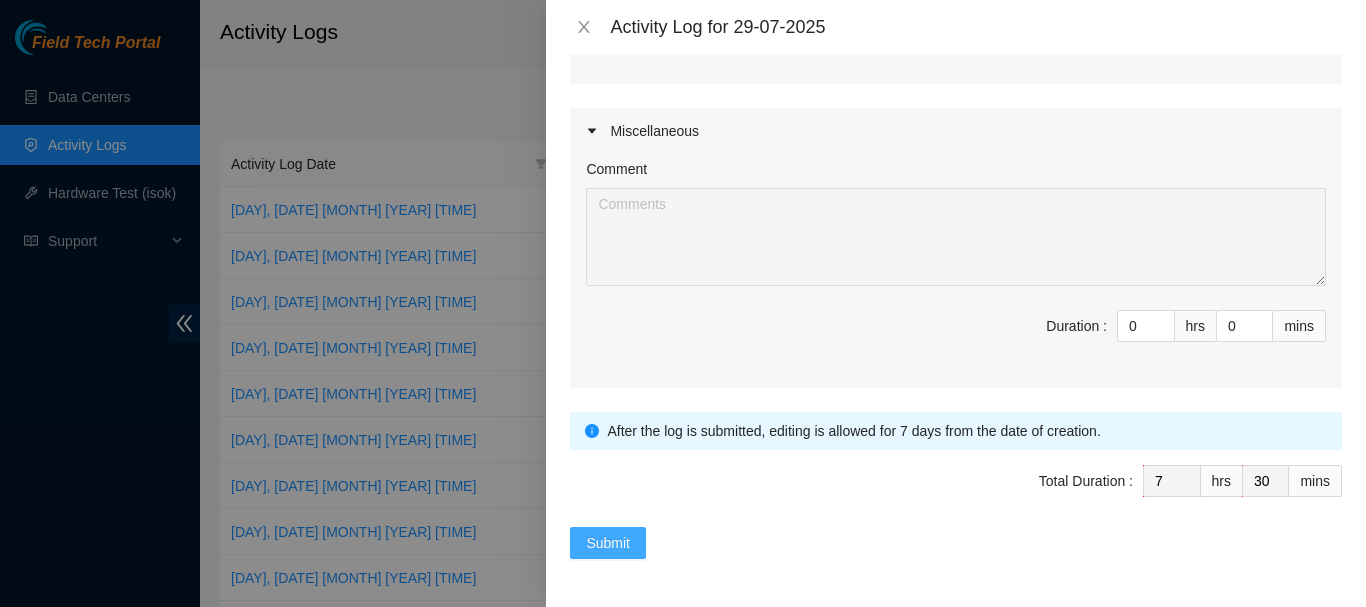click on "Submit" at bounding box center [608, 543] 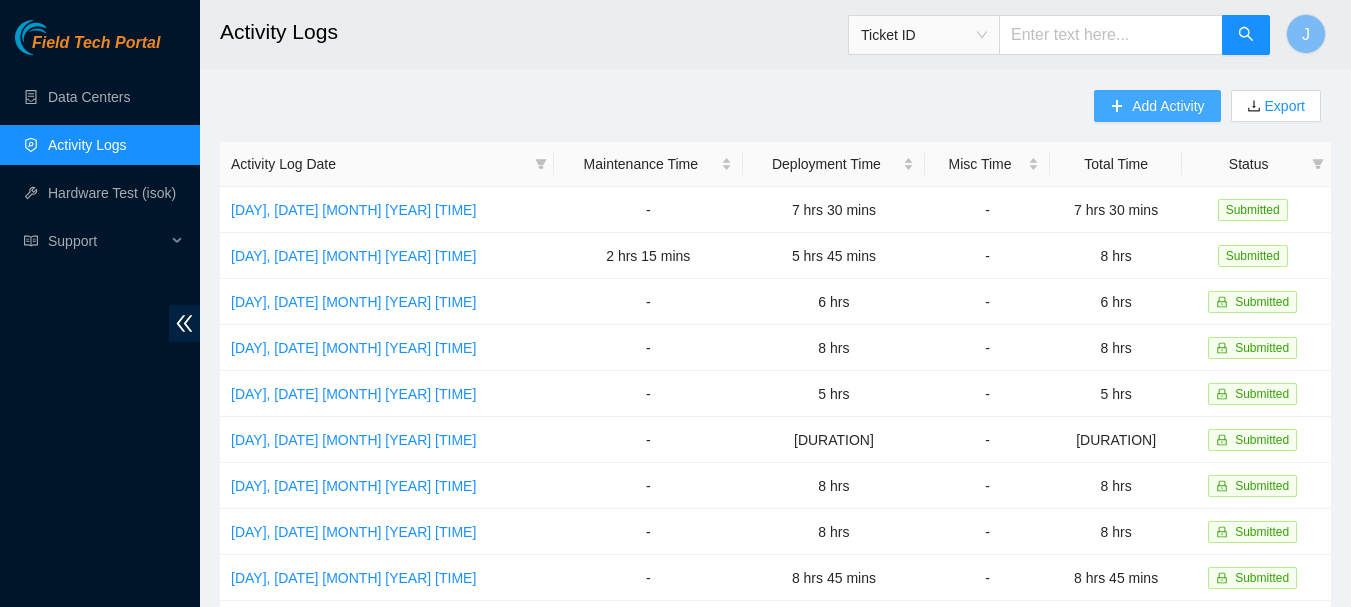 click on "Add Activity" at bounding box center (1168, 106) 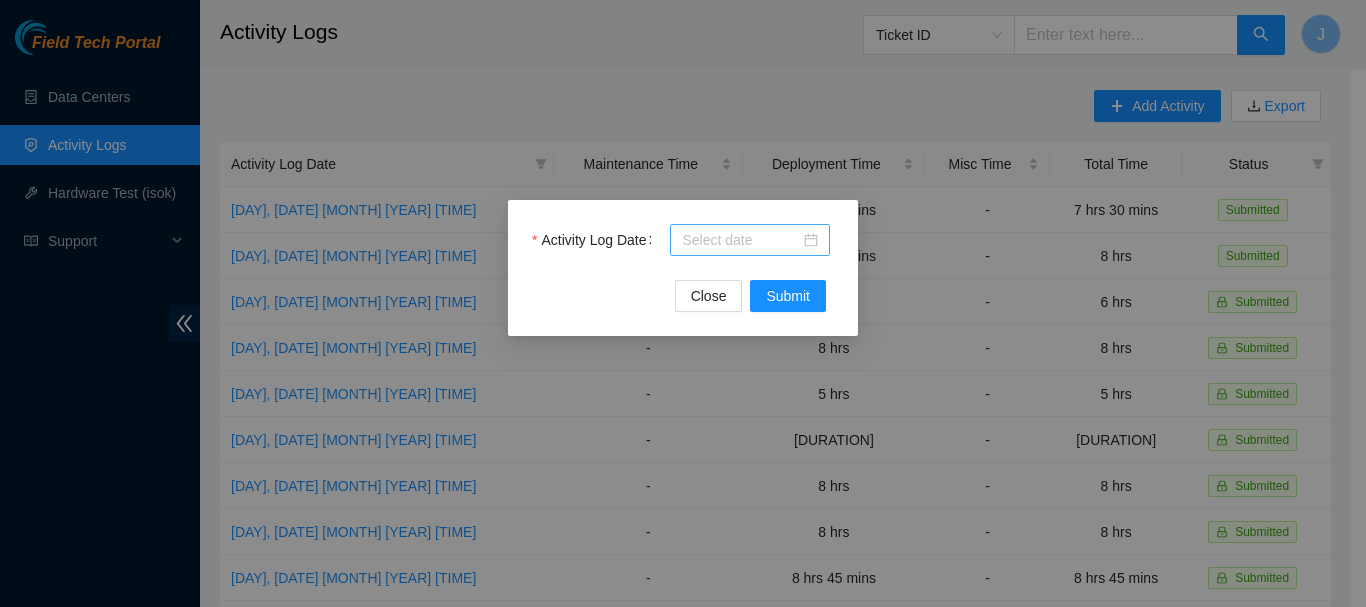 click at bounding box center [750, 240] 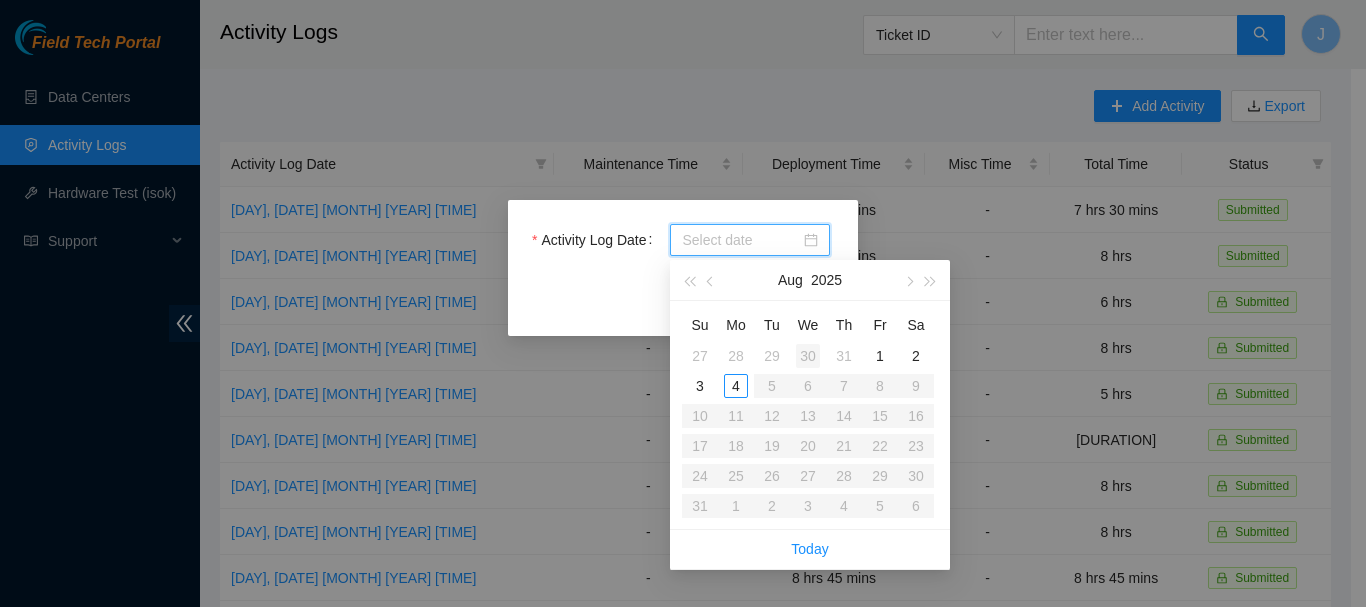 type on "2025-07-30" 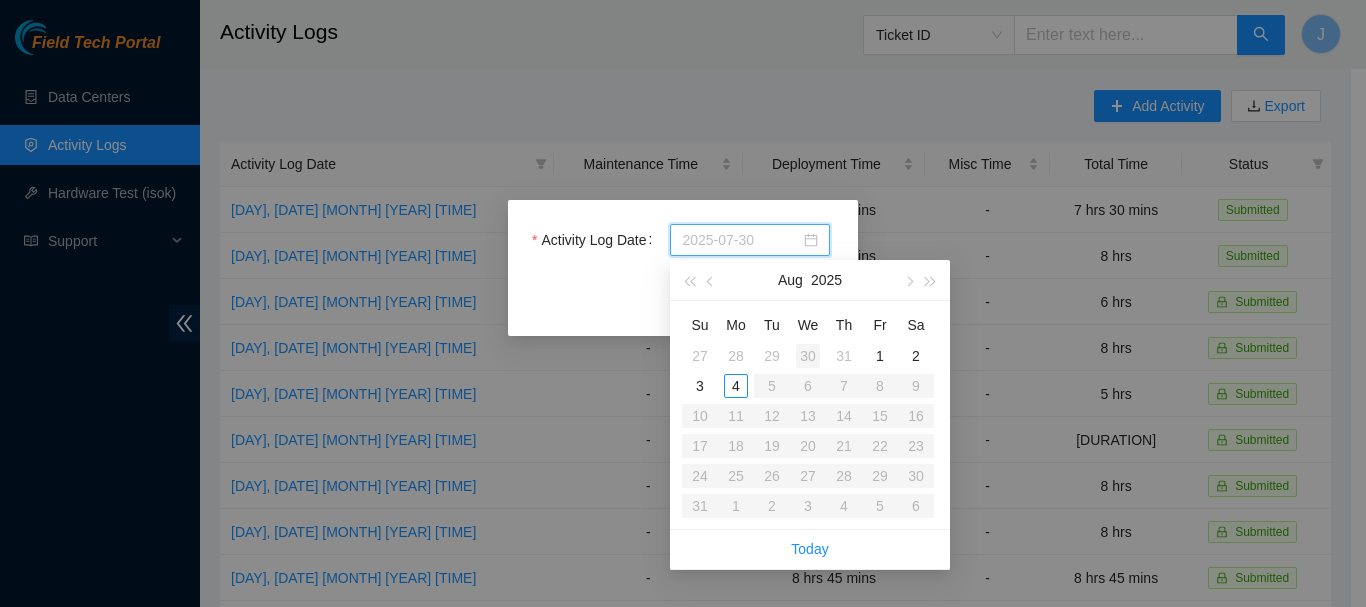 click on "30" at bounding box center (808, 356) 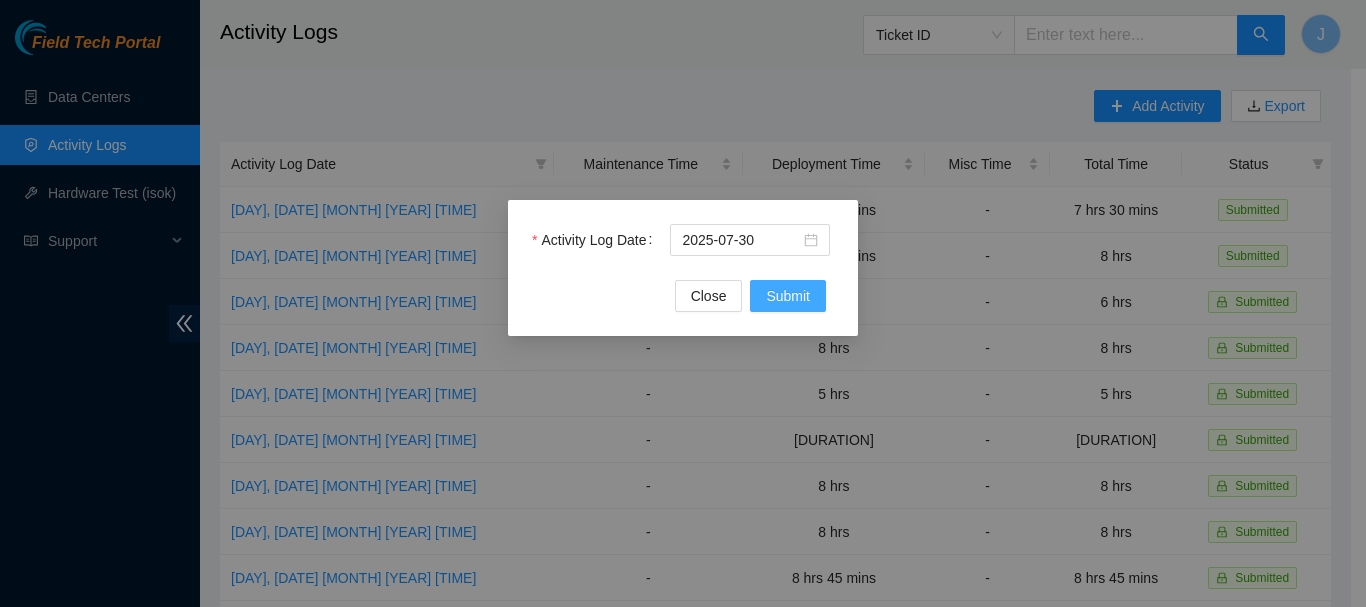 click on "Submit" at bounding box center (788, 296) 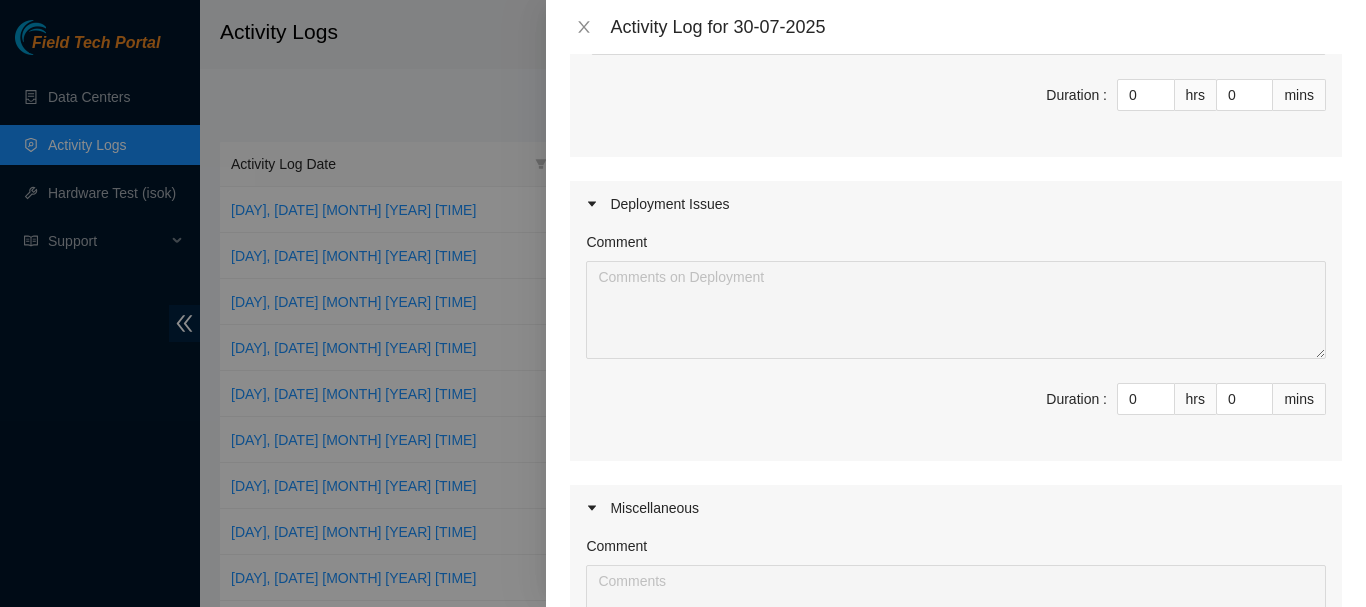 scroll, scrollTop: 362, scrollLeft: 0, axis: vertical 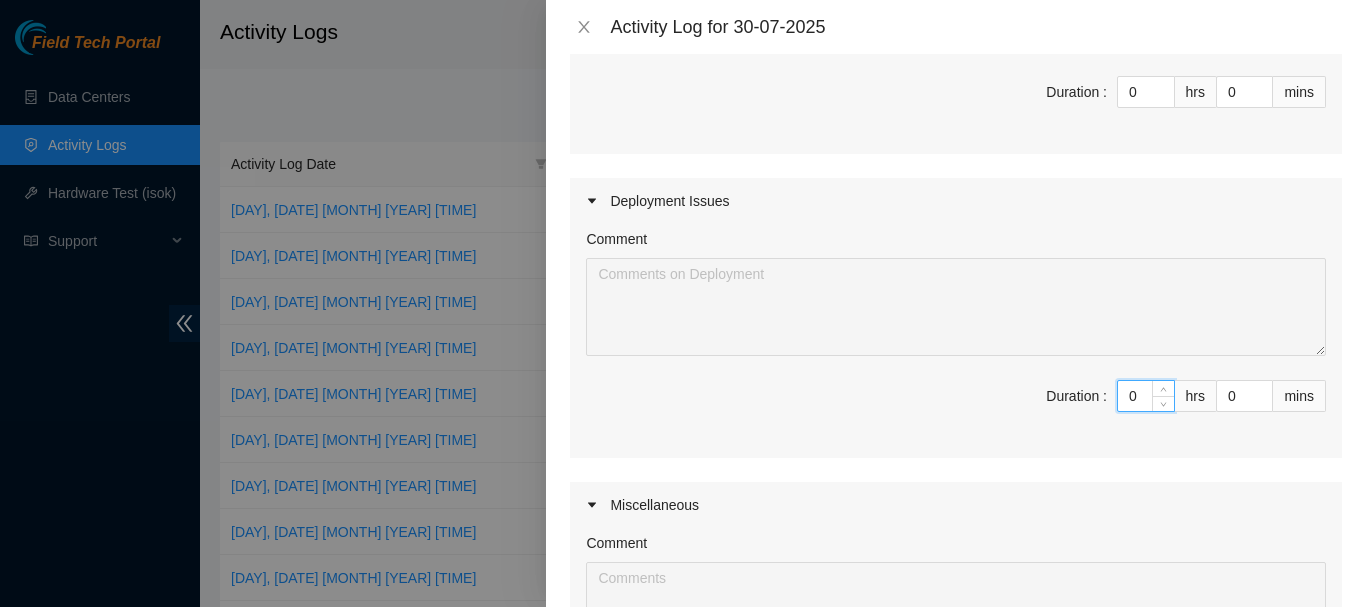 drag, startPoint x: 1128, startPoint y: 392, endPoint x: 1049, endPoint y: 409, distance: 80.80842 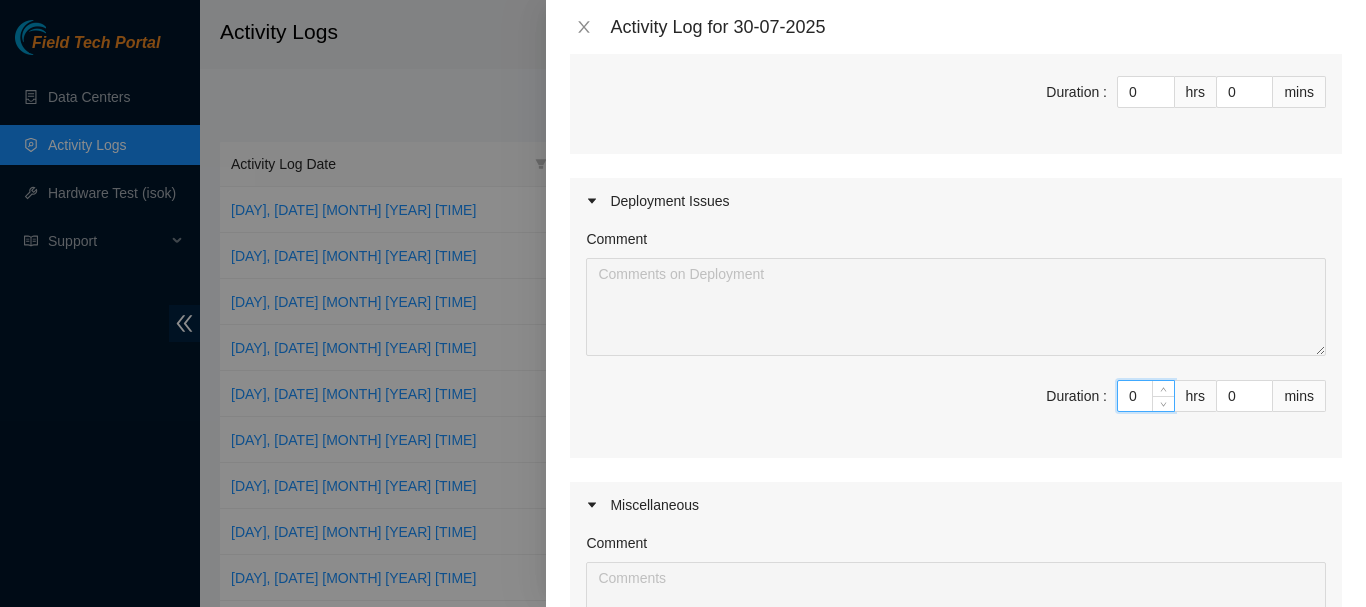 click on "Duration : 0 hrs 0 mins" at bounding box center [956, 408] 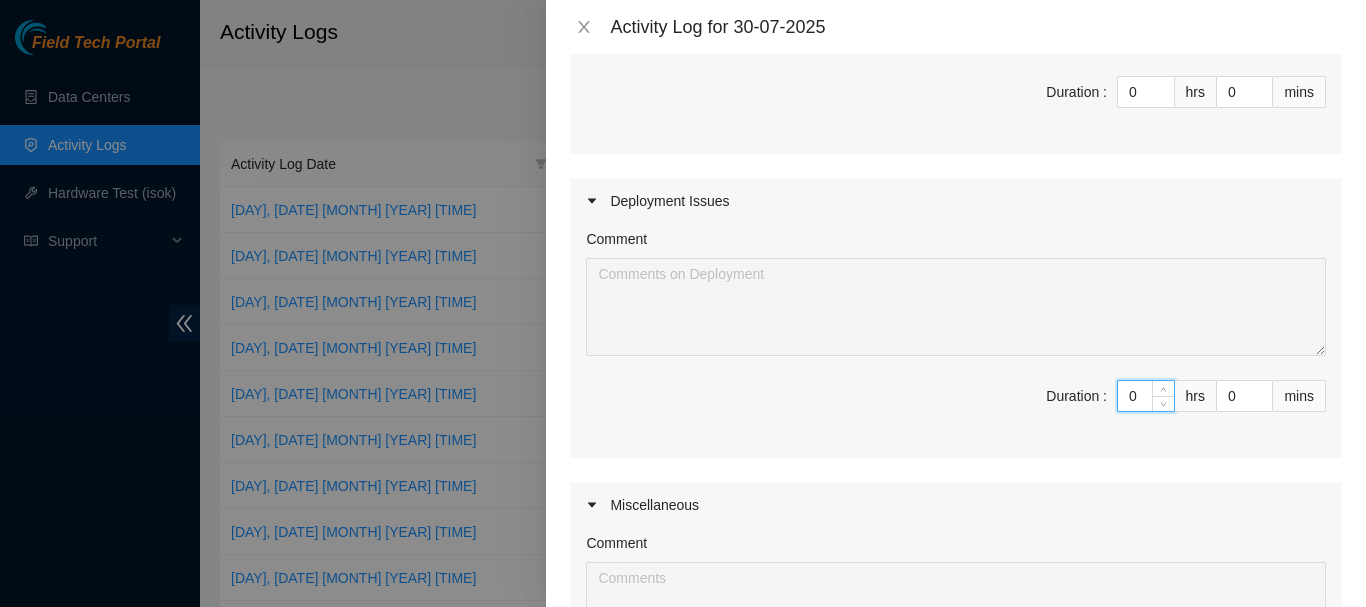 type on "8" 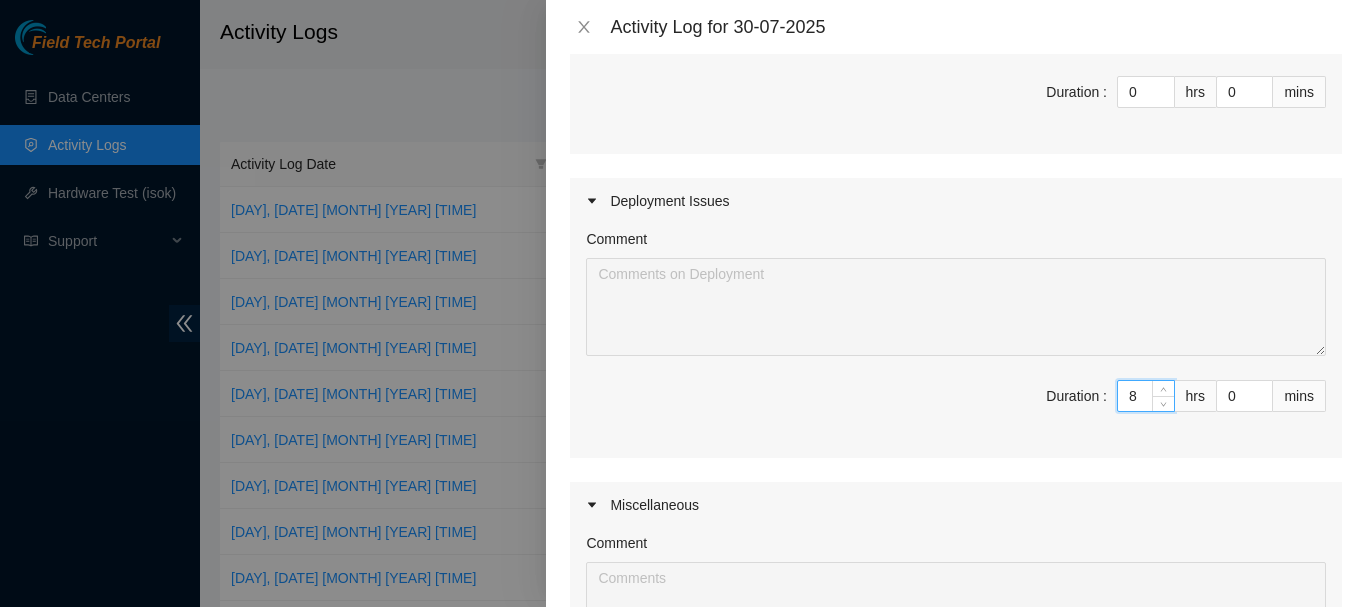 type on "8" 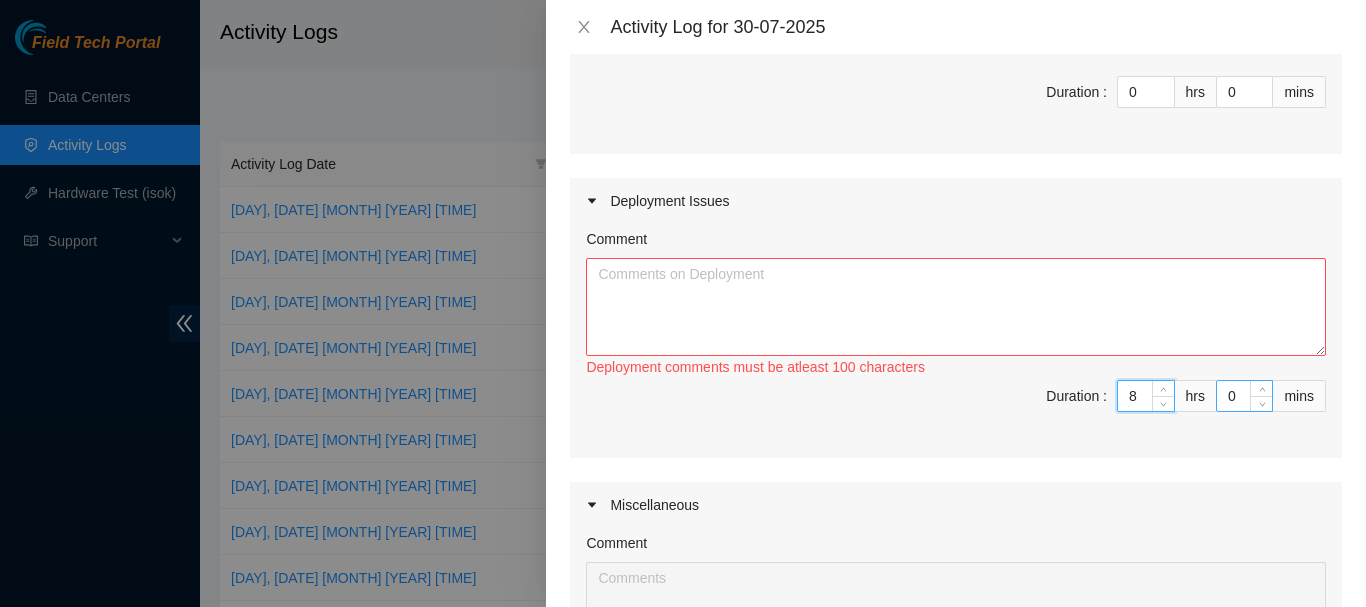 type on "8" 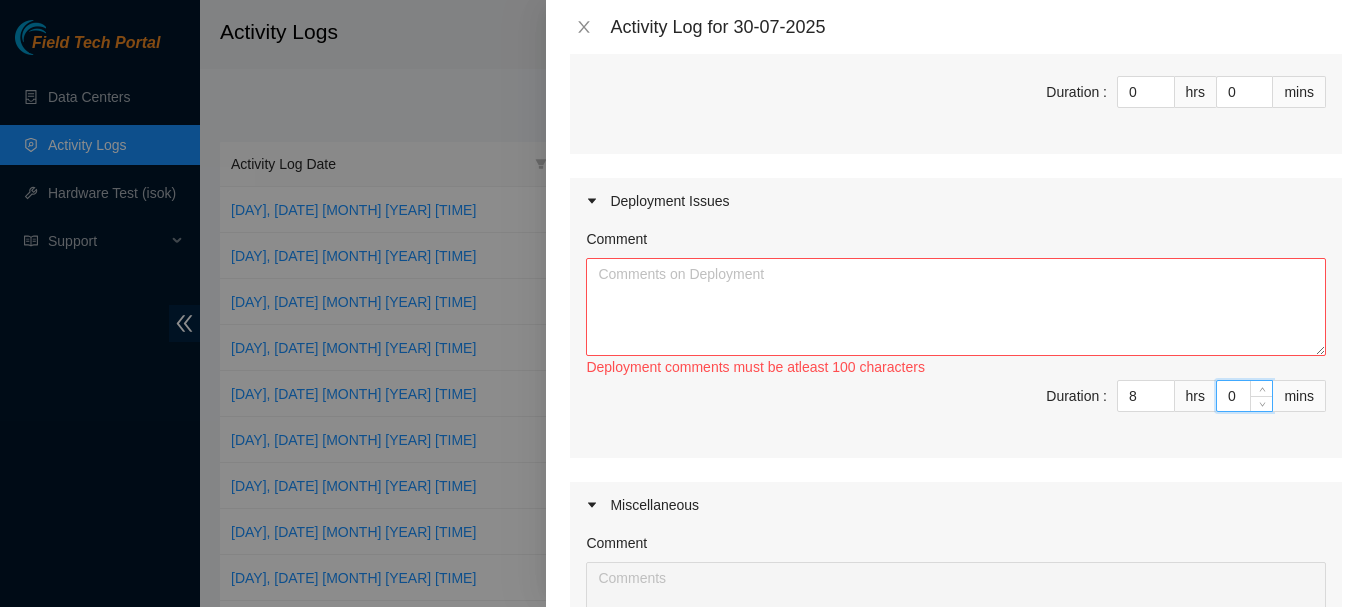 drag, startPoint x: 1226, startPoint y: 401, endPoint x: 1199, endPoint y: 398, distance: 27.166155 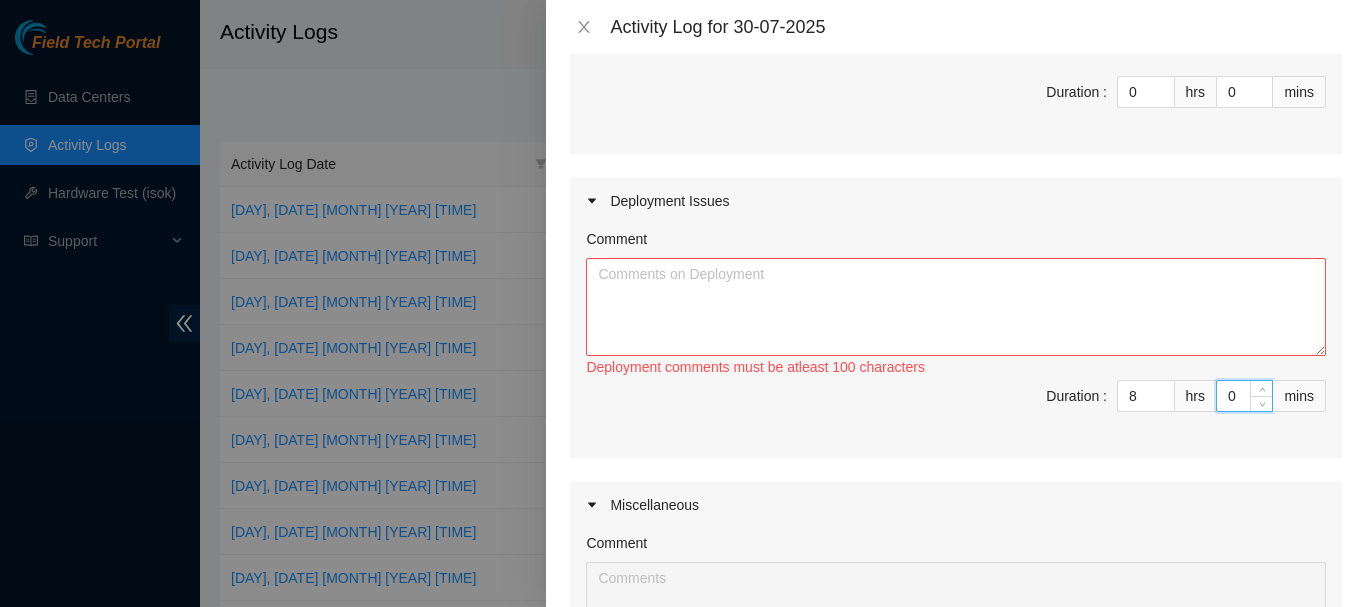 type on "3" 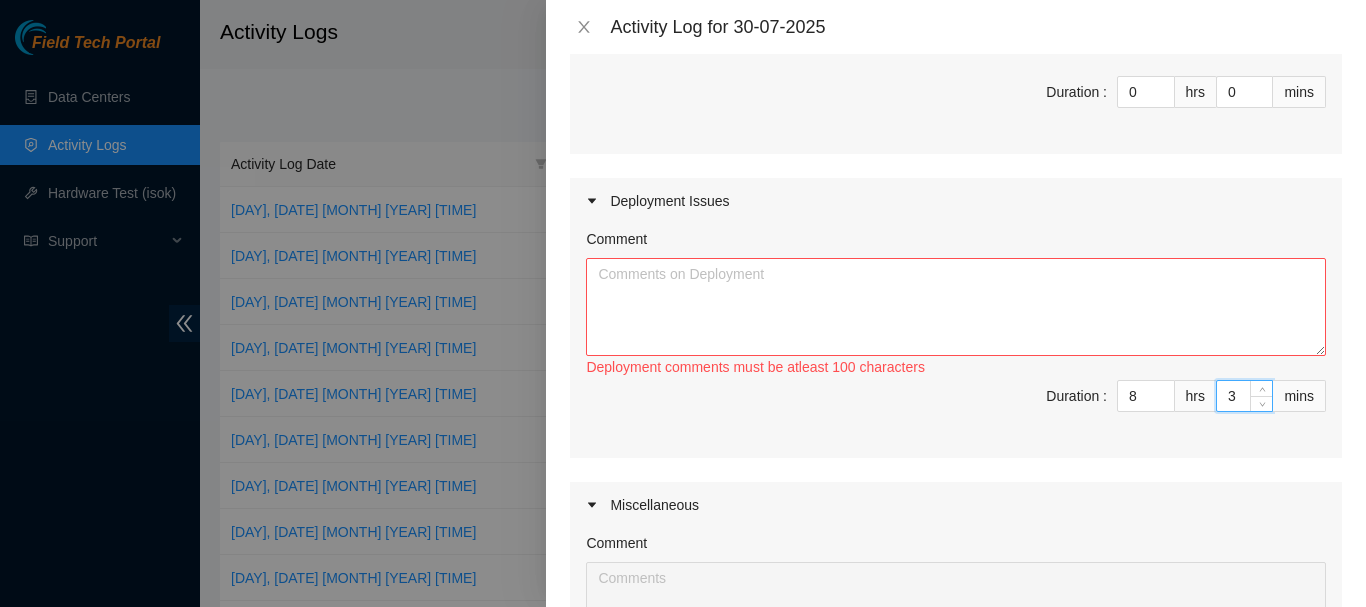 type on "3" 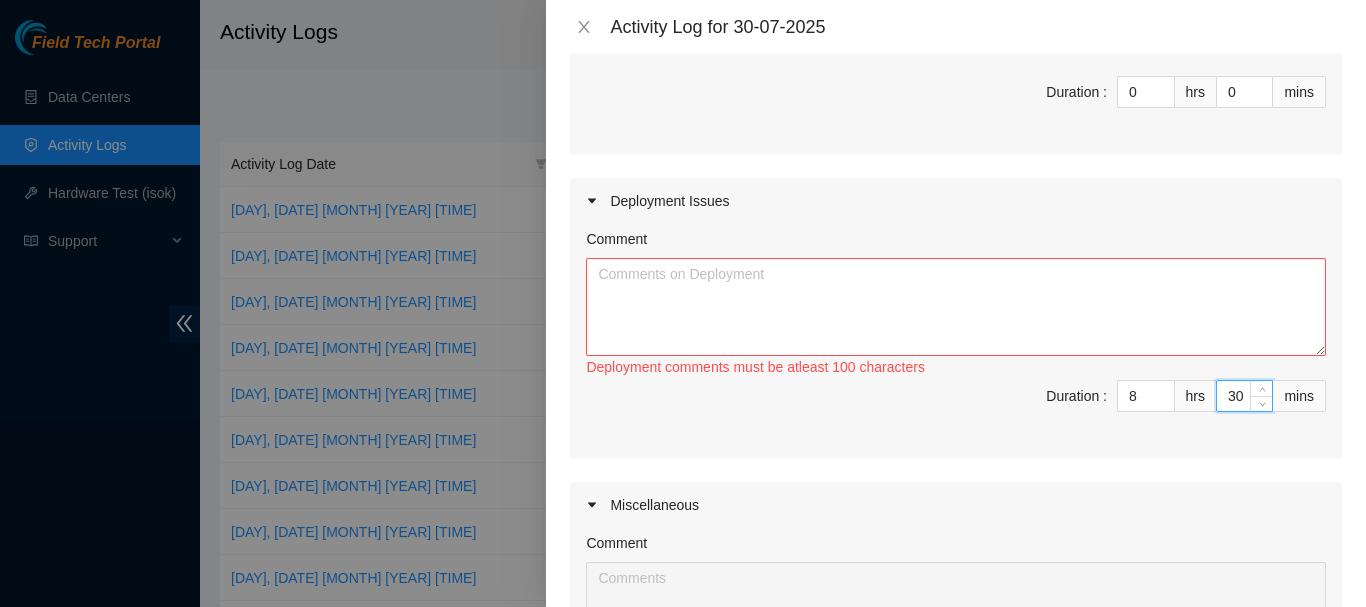 type on "30" 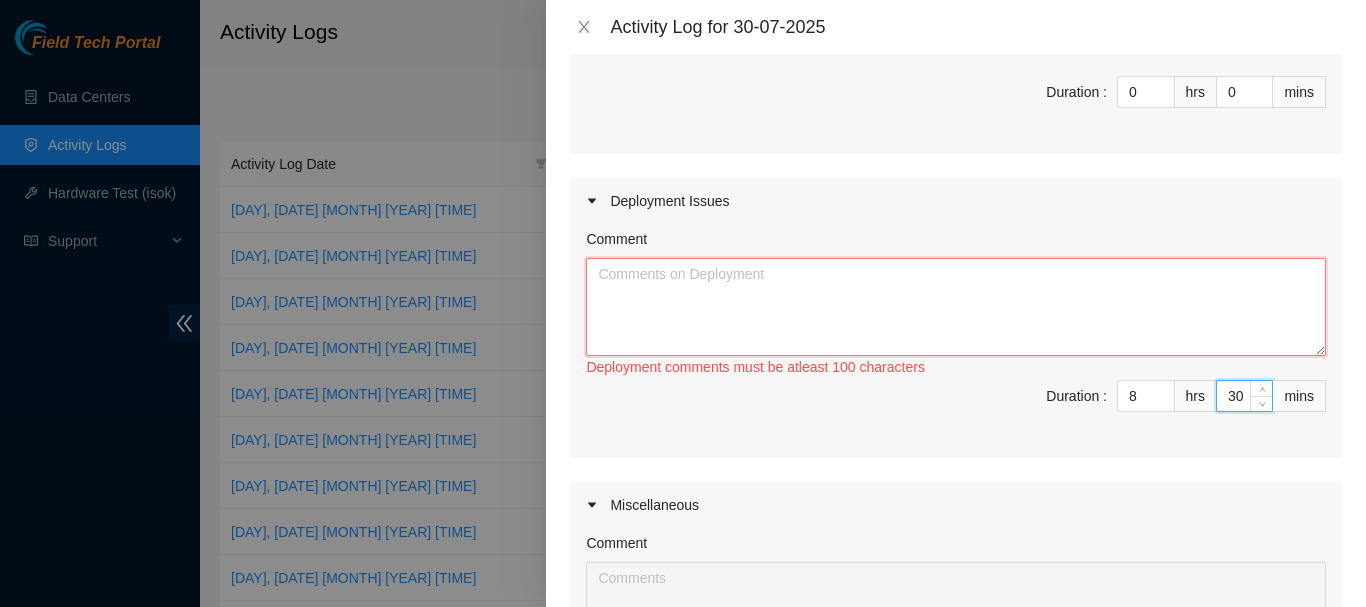 click on "Comment" at bounding box center [956, 307] 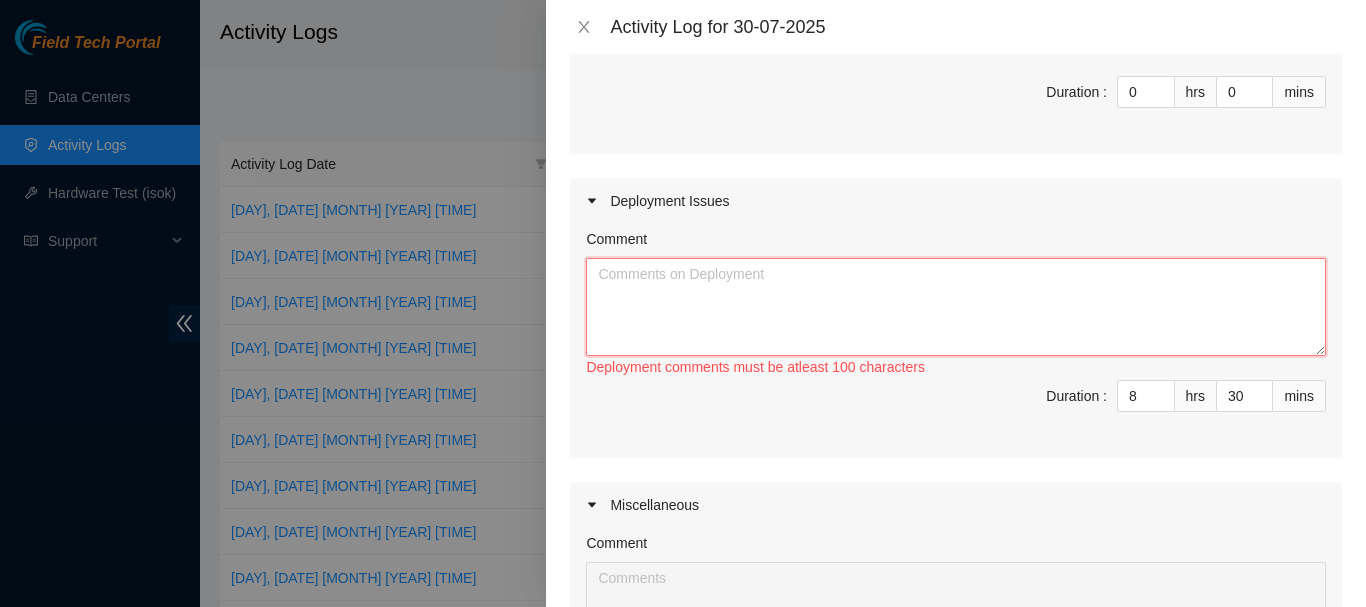 click on "Comment" at bounding box center [956, 307] 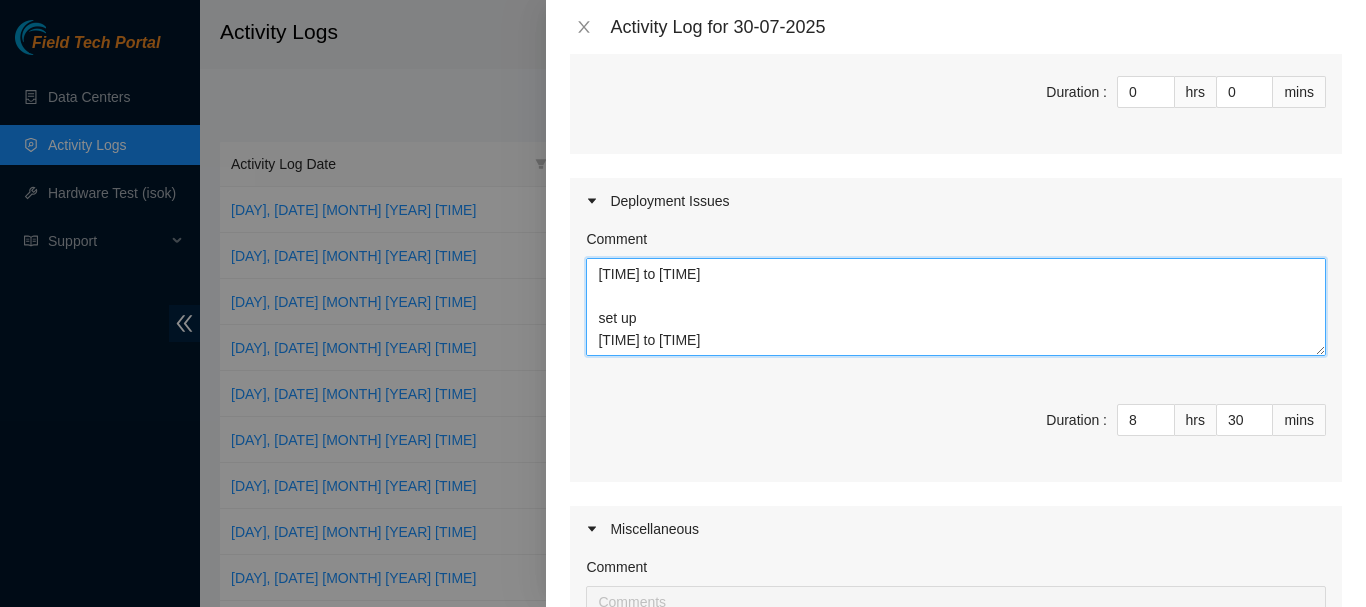 scroll, scrollTop: 214, scrollLeft: 0, axis: vertical 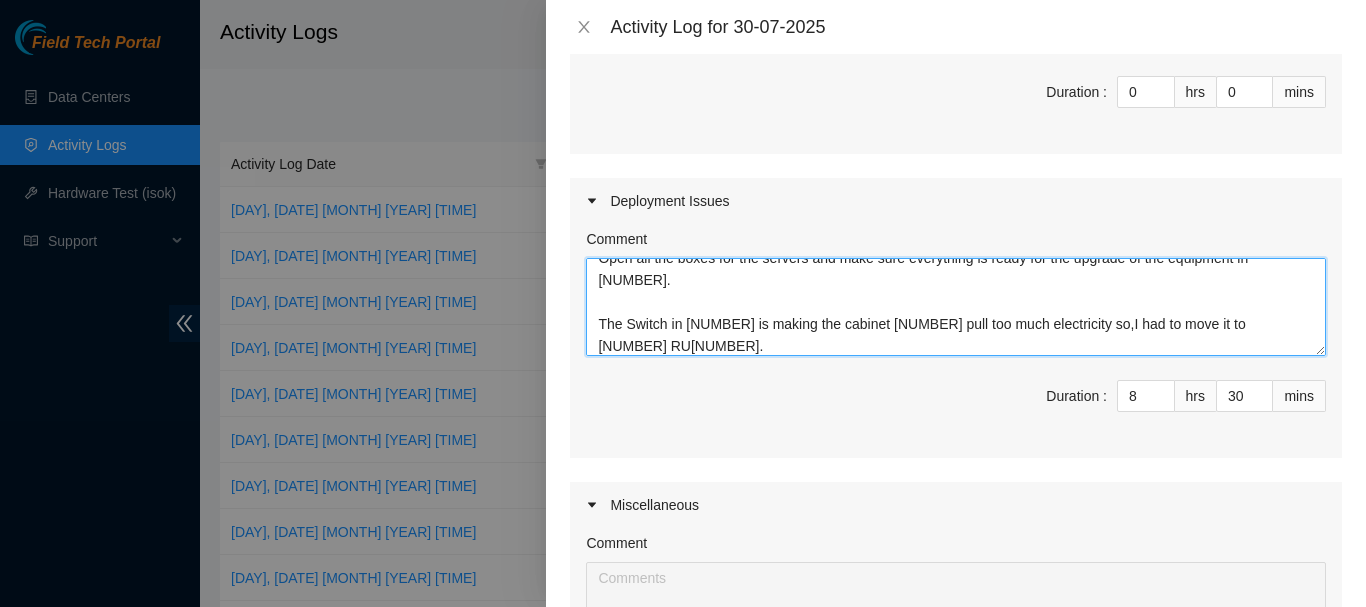 type on "[TIME] to [TIME]
set up
[TIME] to [TIME]
House keeping
Label Making
Open all the boxes for the servers and make sure everything is ready for the upgrade of the equipment in [NUMBER].
The Switch in [NUMBER] is making the cabinet [NUMBER] pull too much electricity so,I had to move it to [NUMBER] RU[NUMBER]." 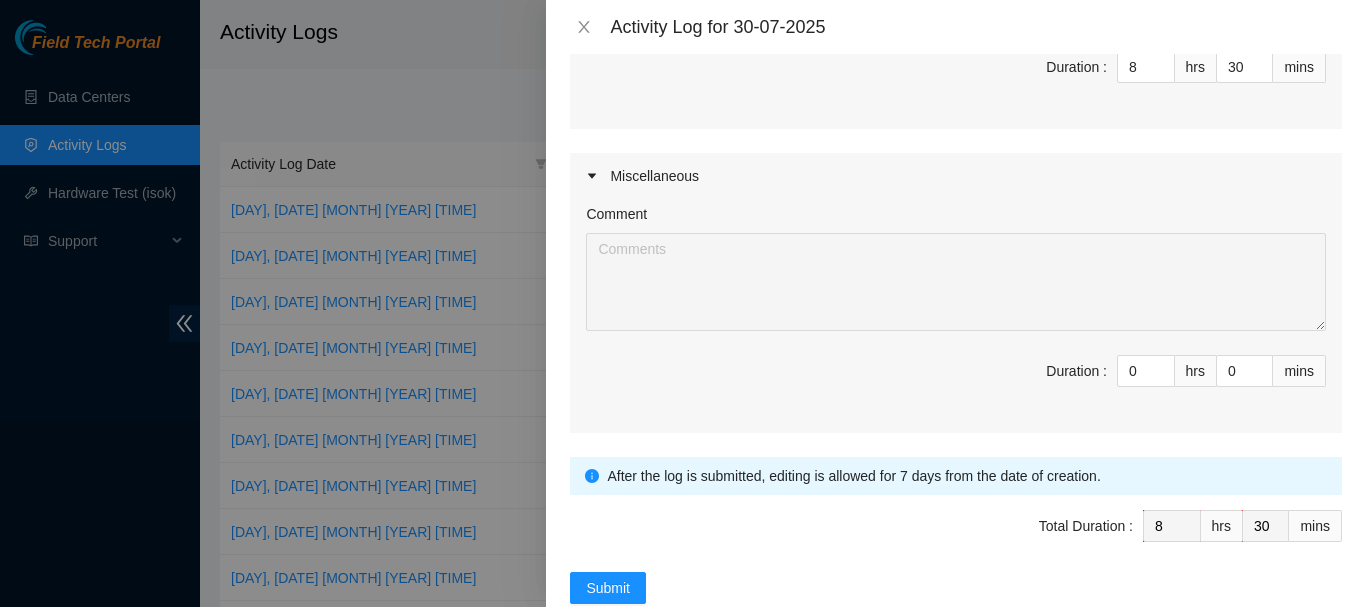 scroll, scrollTop: 736, scrollLeft: 0, axis: vertical 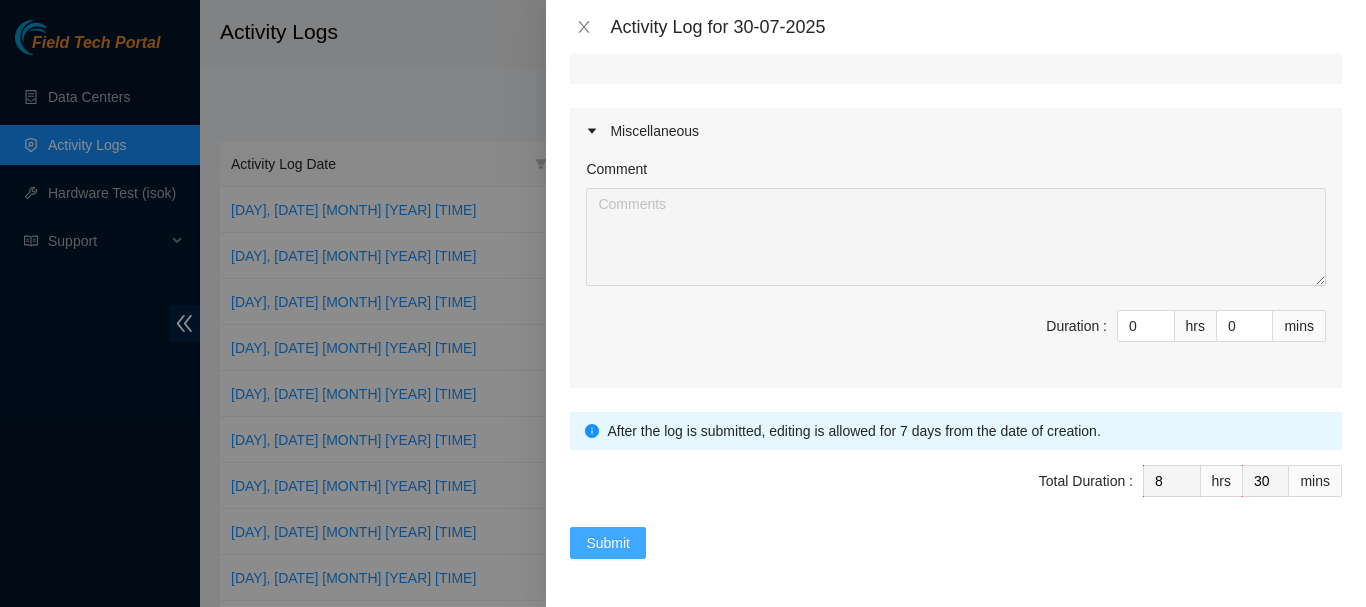click on "Submit" at bounding box center [608, 543] 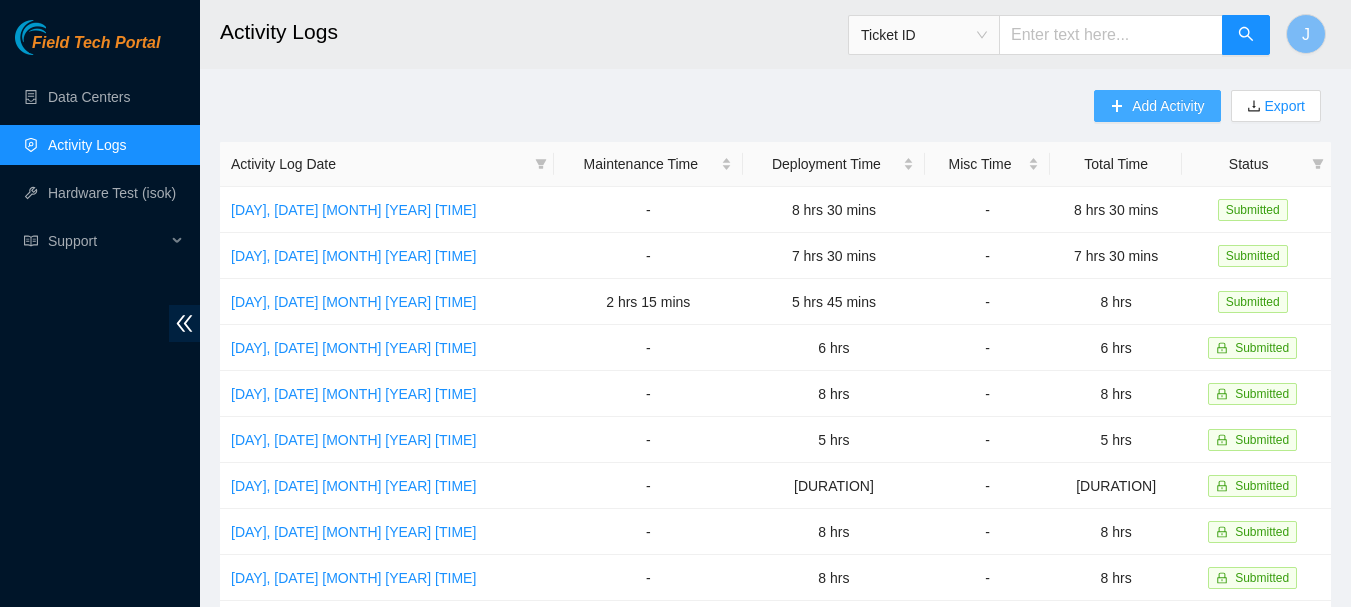 click on "Add Activity" at bounding box center [1157, 106] 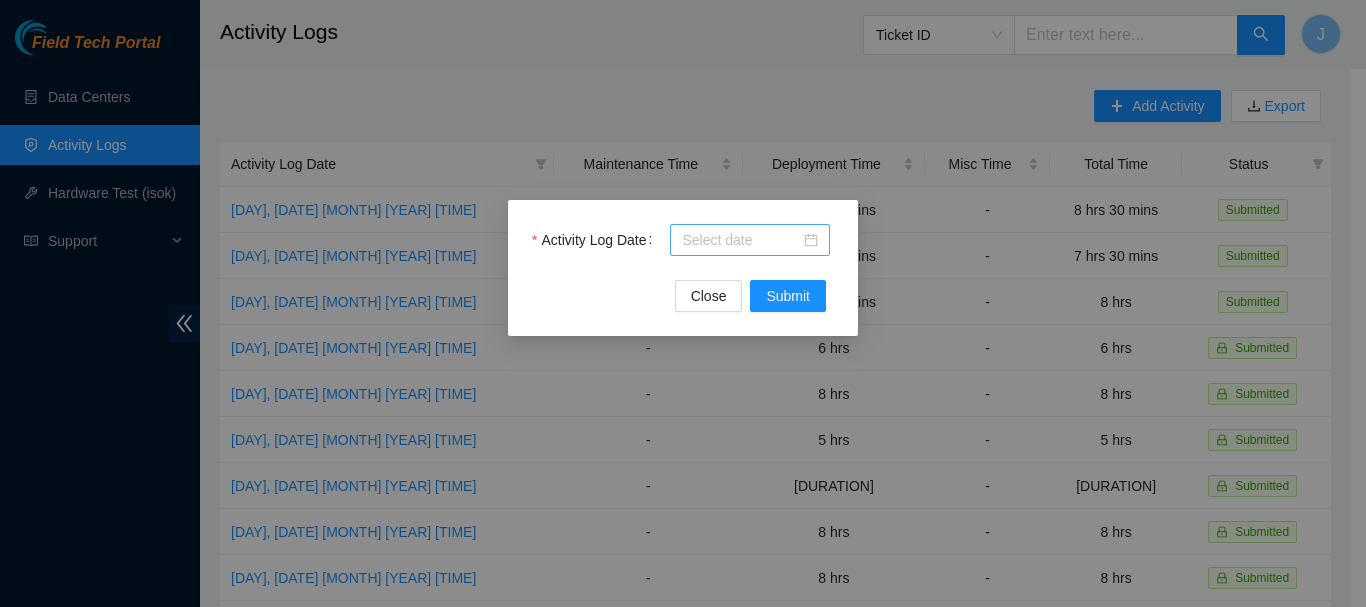 click at bounding box center [750, 240] 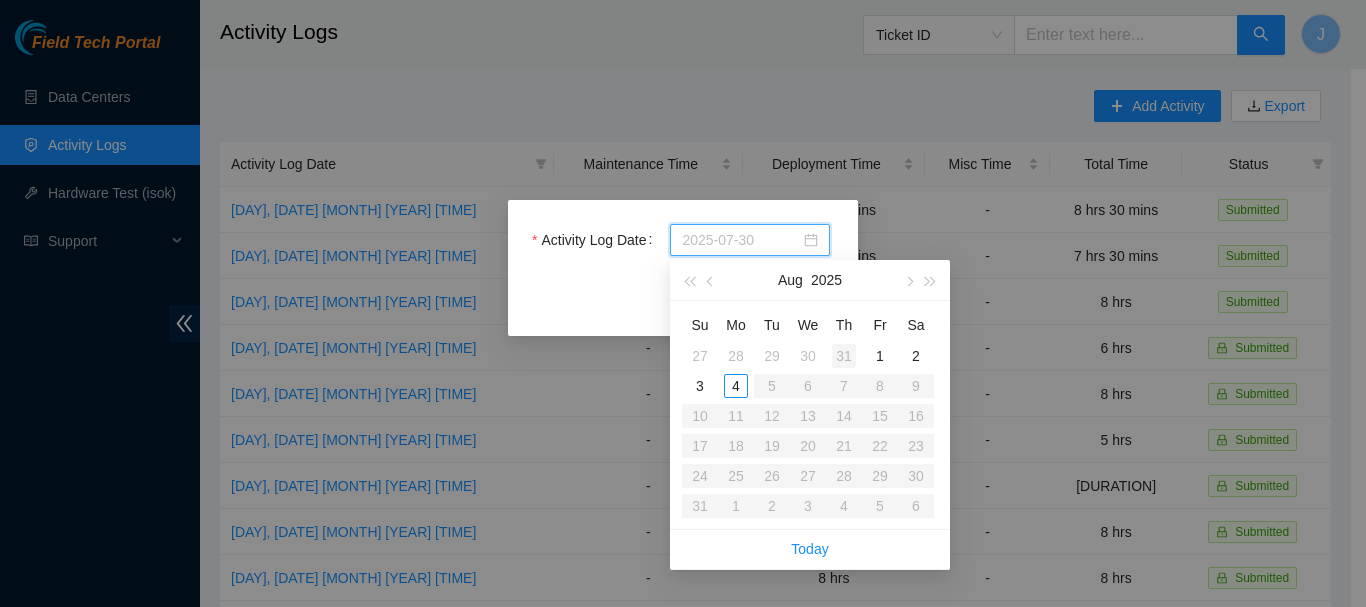 type on "2025-07-31" 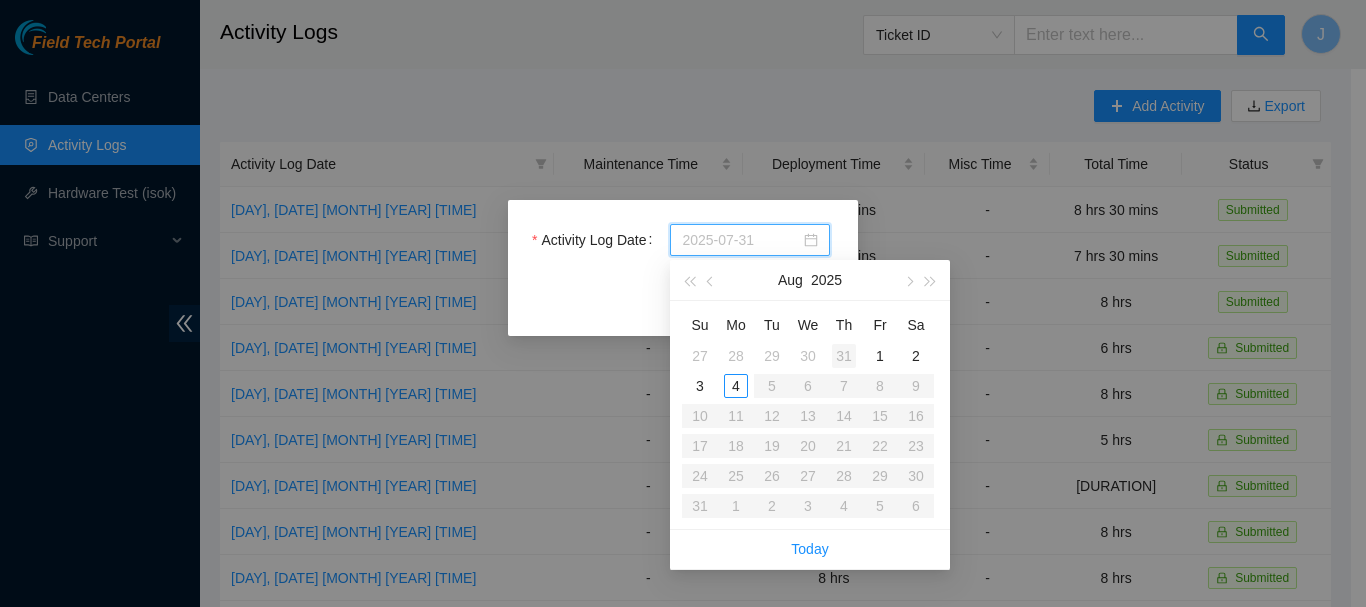 click on "31" at bounding box center [844, 356] 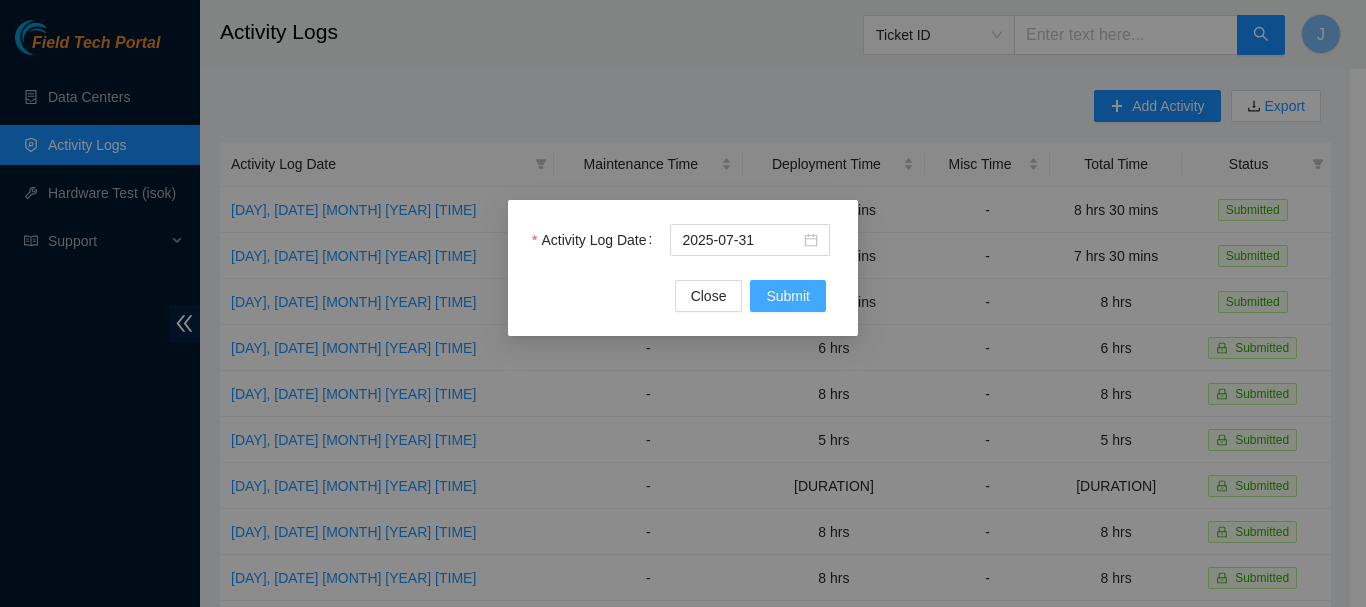 click on "Submit" at bounding box center [788, 296] 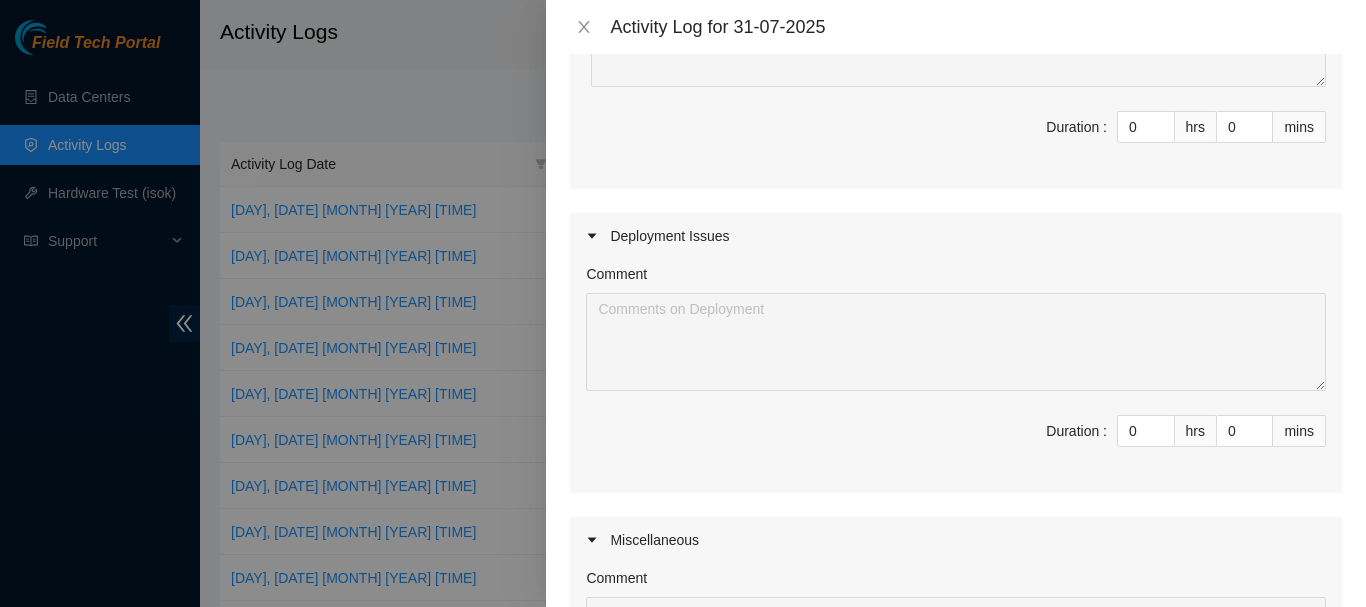 scroll, scrollTop: 409, scrollLeft: 0, axis: vertical 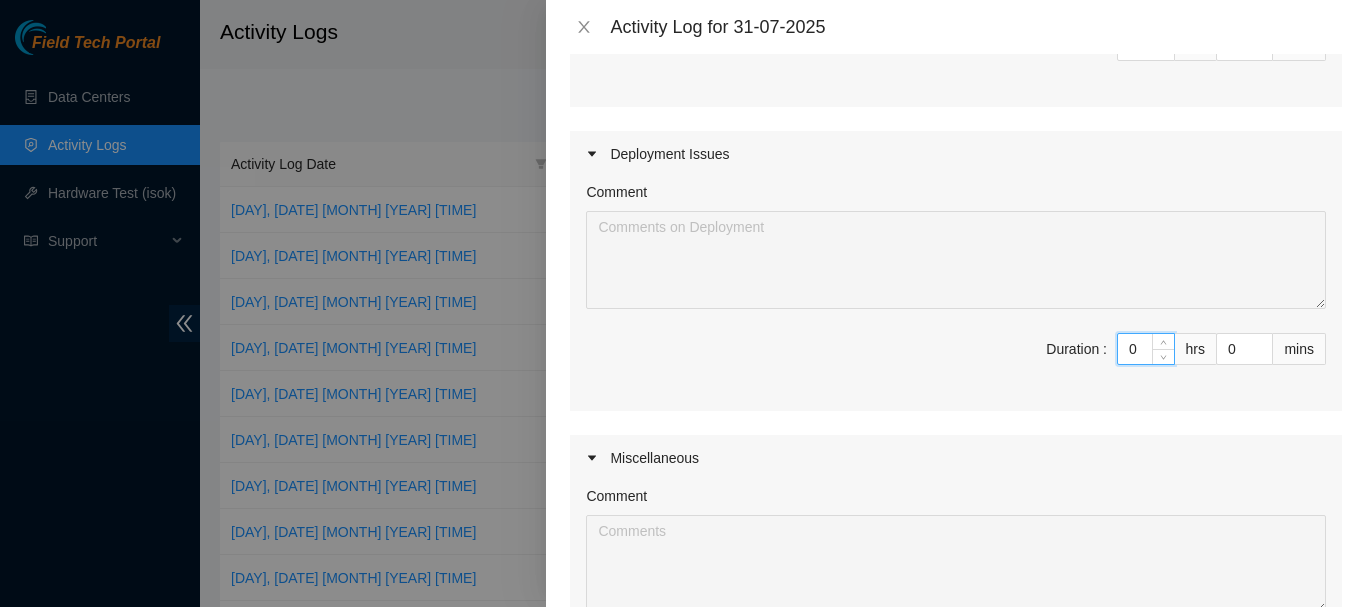 drag, startPoint x: 1130, startPoint y: 349, endPoint x: 1040, endPoint y: 349, distance: 90 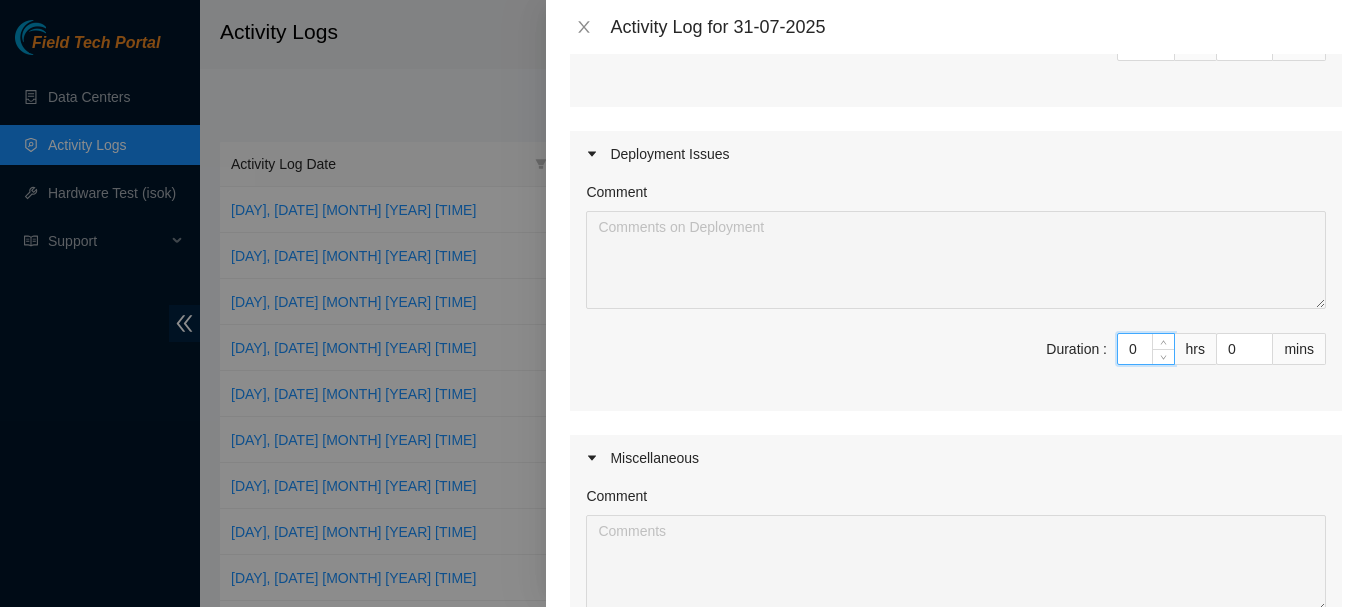 click on "Duration : 0 hrs 0 mins" at bounding box center [956, 361] 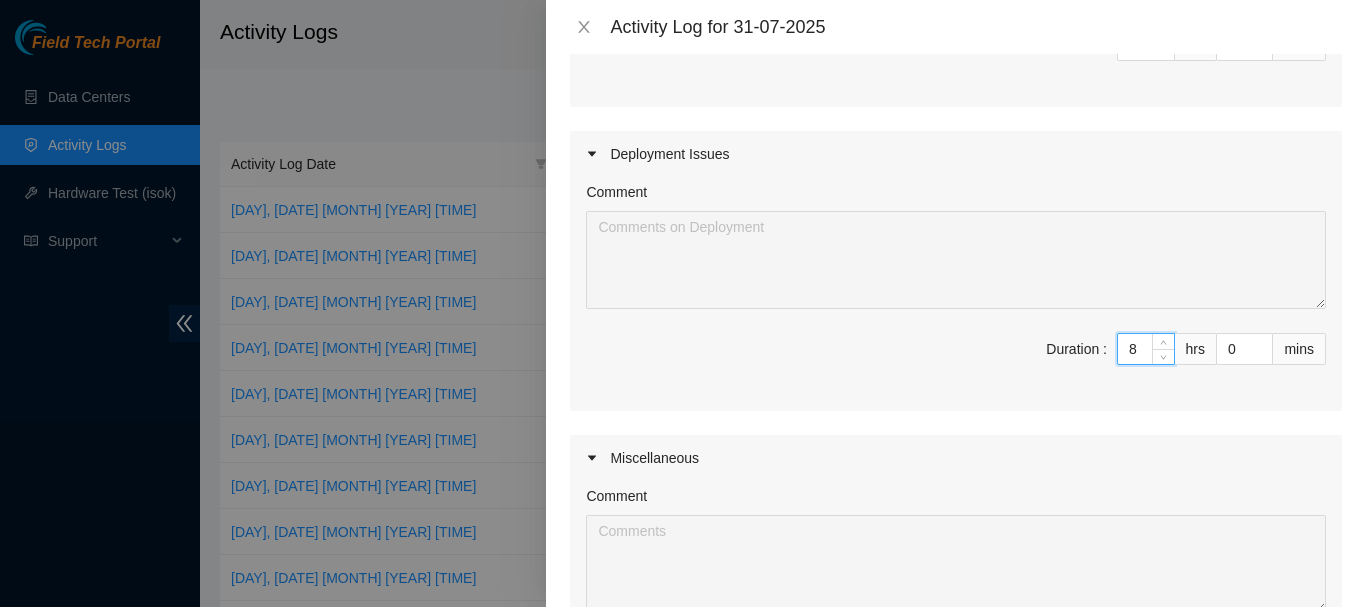 type on "8" 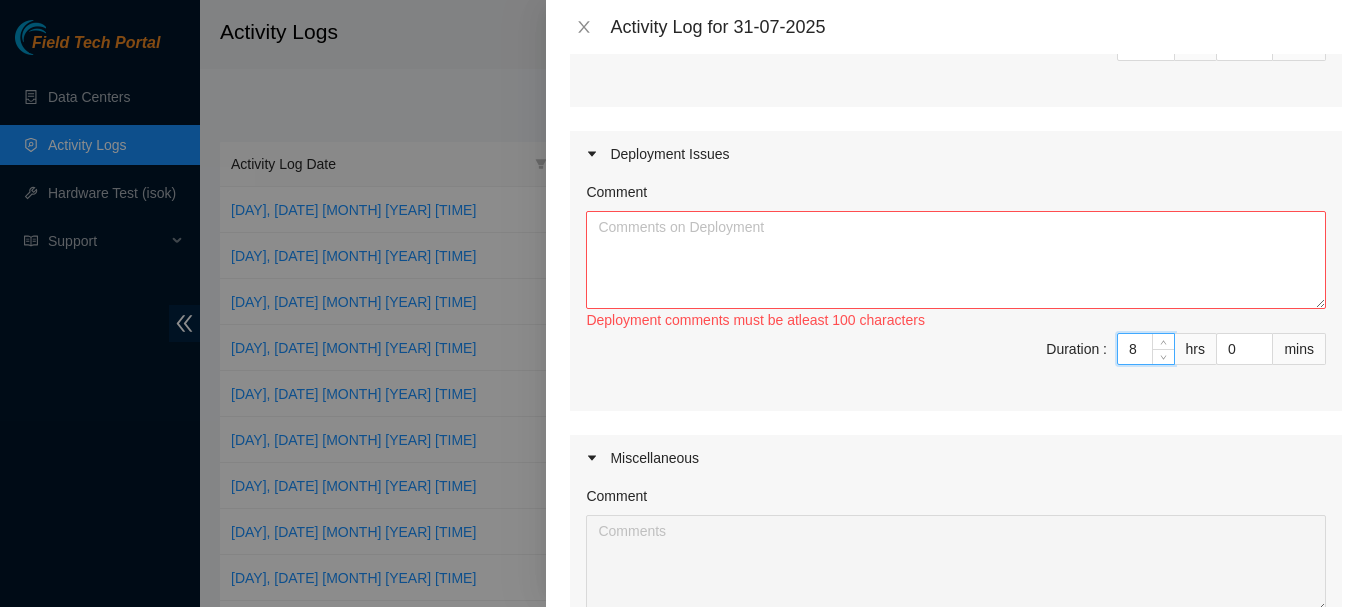 type on "8" 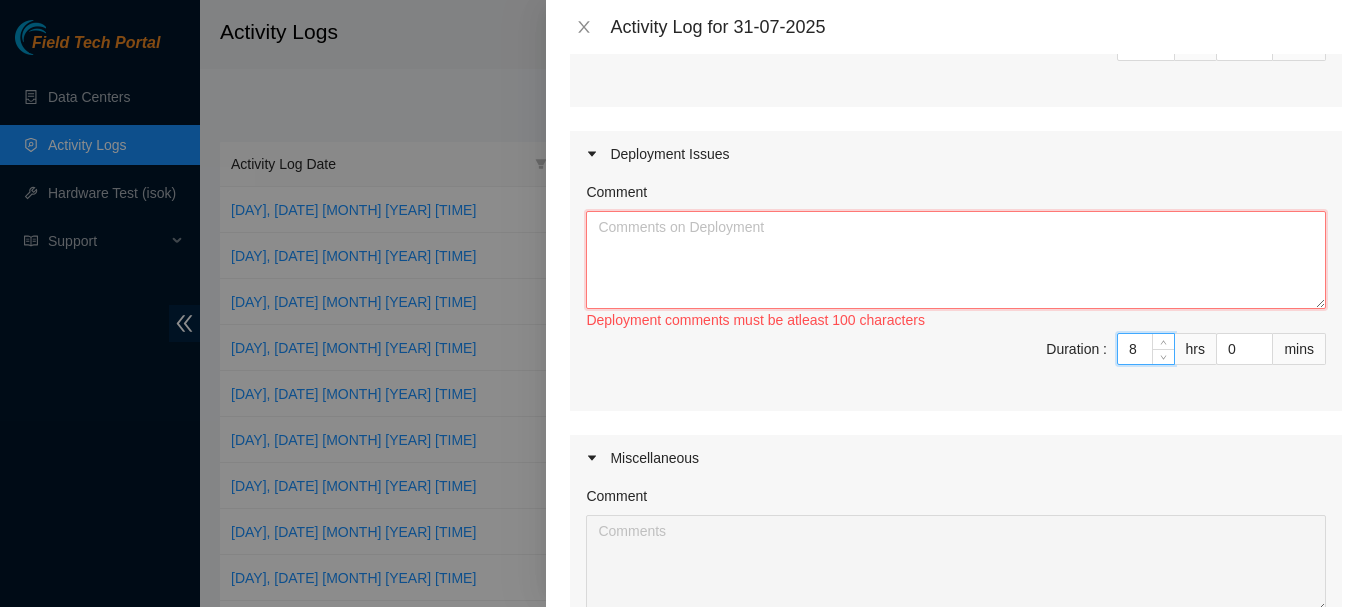 click on "Comment" at bounding box center (956, 260) 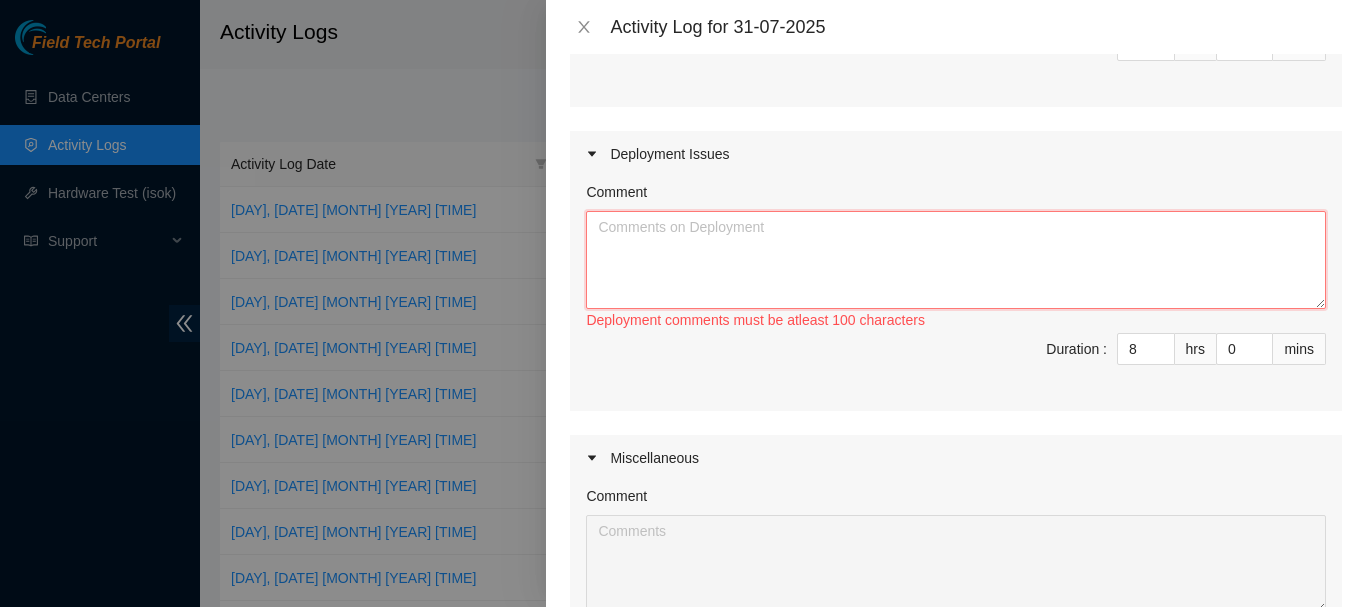 paste on "[TIME] to [TIME]
Set up
[TIME] to [TIME]
Start to prep for the server upgrade in [NUMBER]
* Record the ip addresses of the [NUMBER] machines.
[TIME] to [TIME]
DO the sdn network upgrade in [NUMBER]
[TIME] to [TIME]
Clean up after the SDN region upgrade" 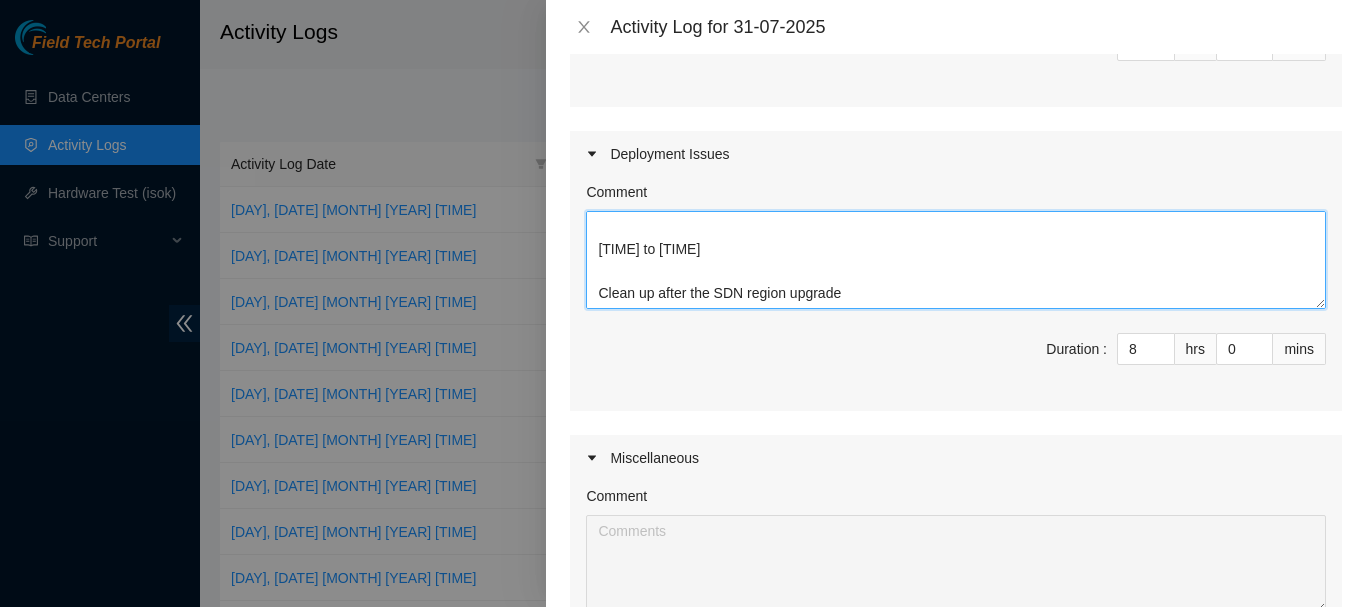 scroll, scrollTop: 5, scrollLeft: 0, axis: vertical 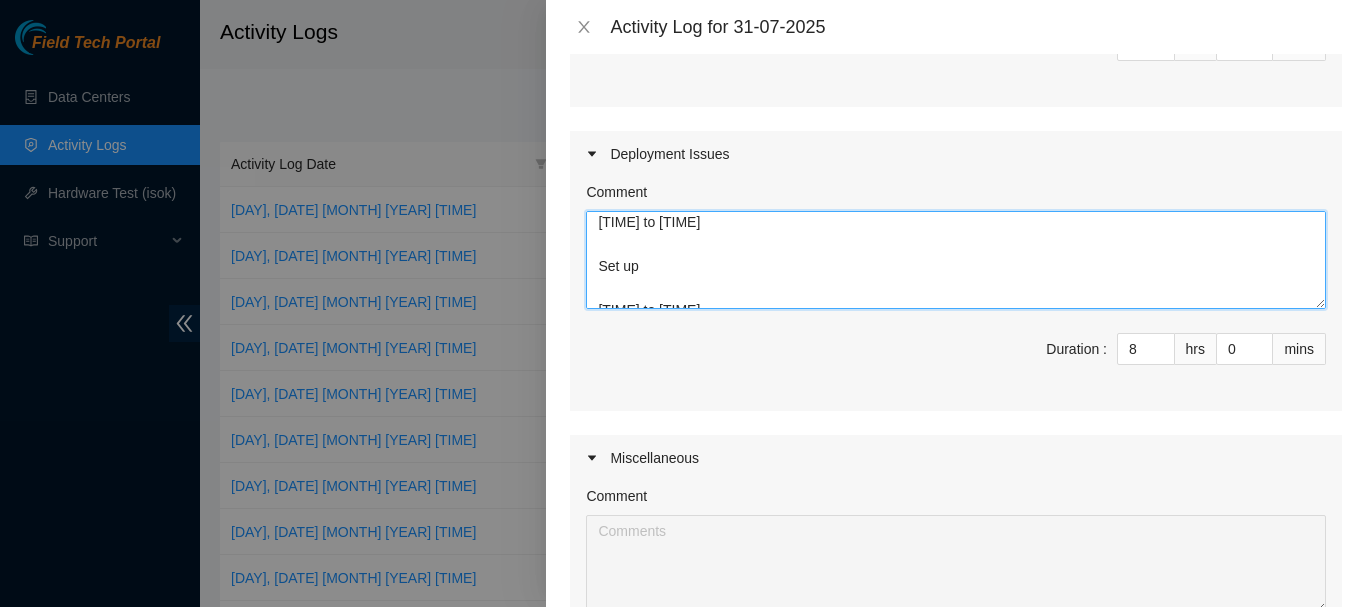 type on "[TIME] to [TIME]
Set up
[TIME] to [TIME]
Start to prep for the server upgrade in [NUMBER]
* Record the ip addresses of the [NUMBER] machines.
[TIME] to [TIME]
DO the sdn network upgrade in [NUMBER]
[TIME] to [TIME]
Clean up after the SDN region upgrade" 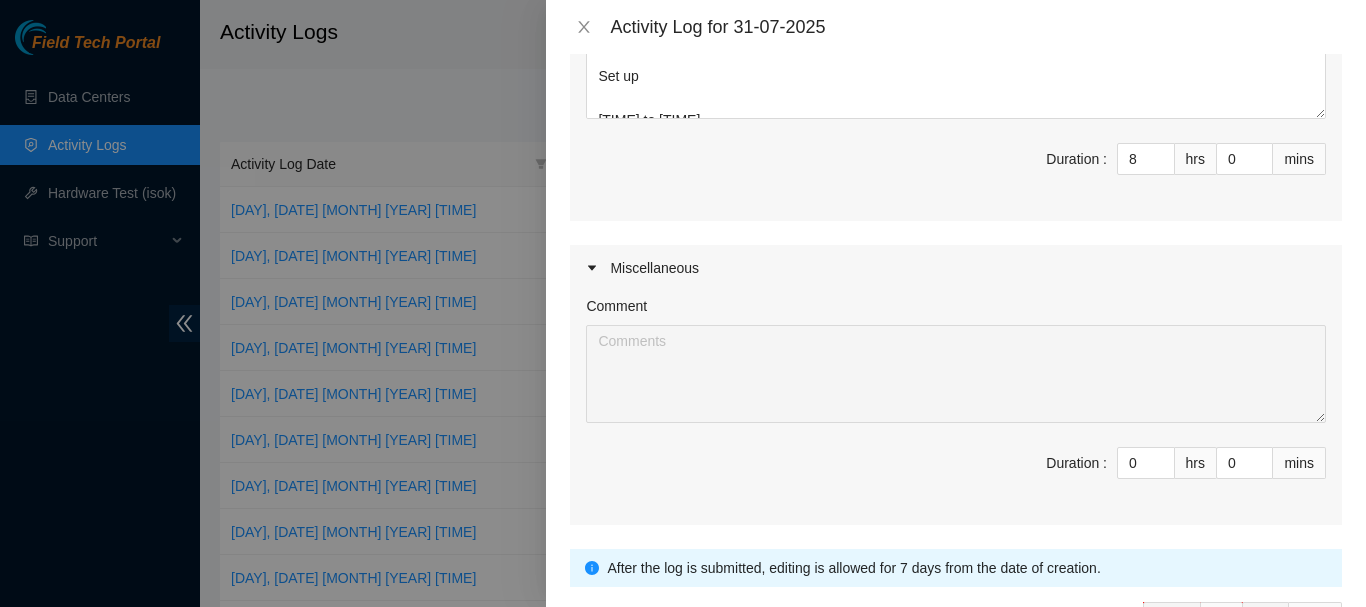 scroll, scrollTop: 736, scrollLeft: 0, axis: vertical 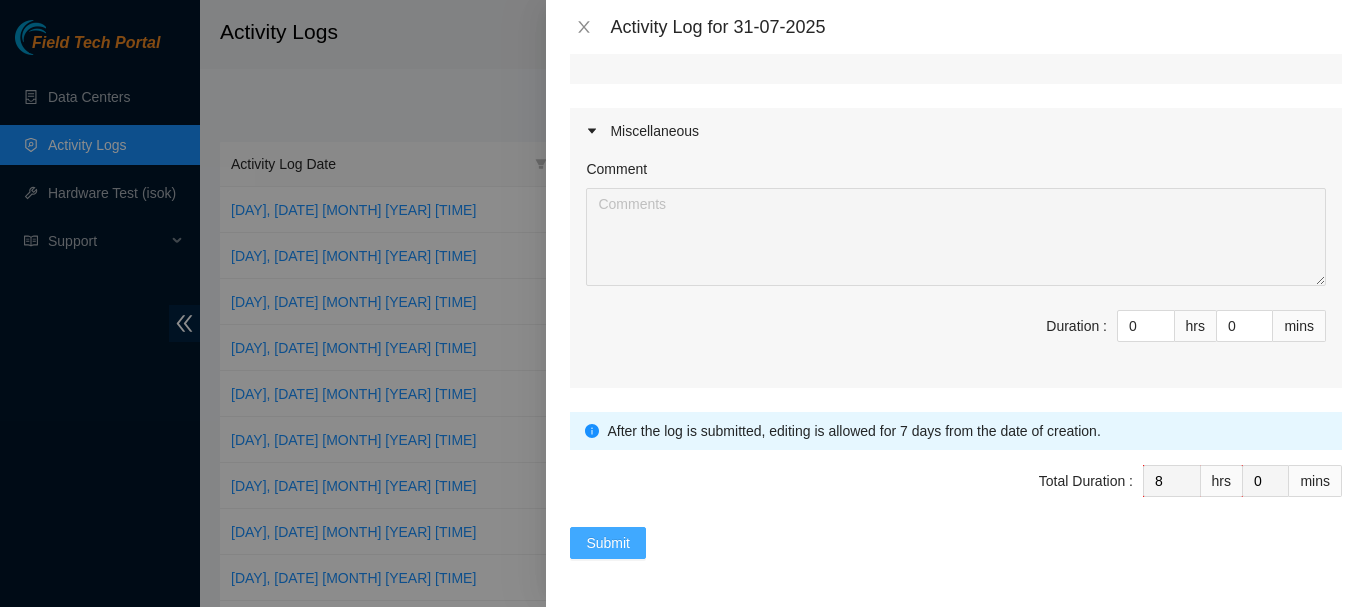 click on "Submit" at bounding box center (608, 543) 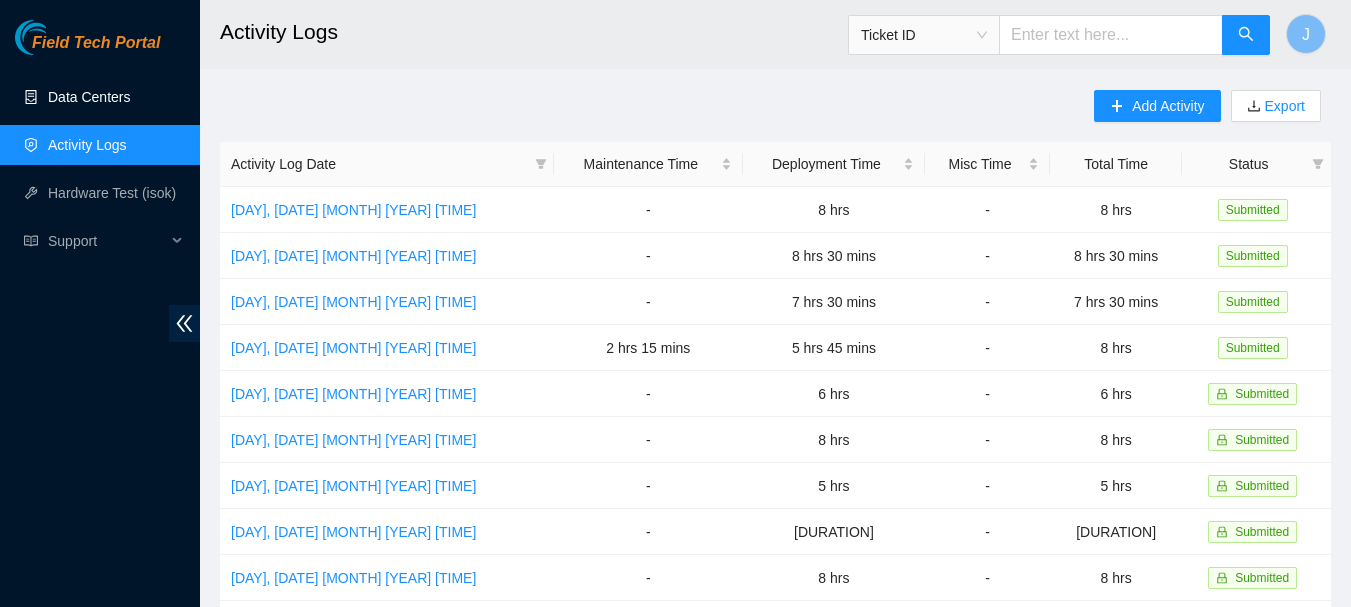 click on "Data Centers" at bounding box center (89, 97) 